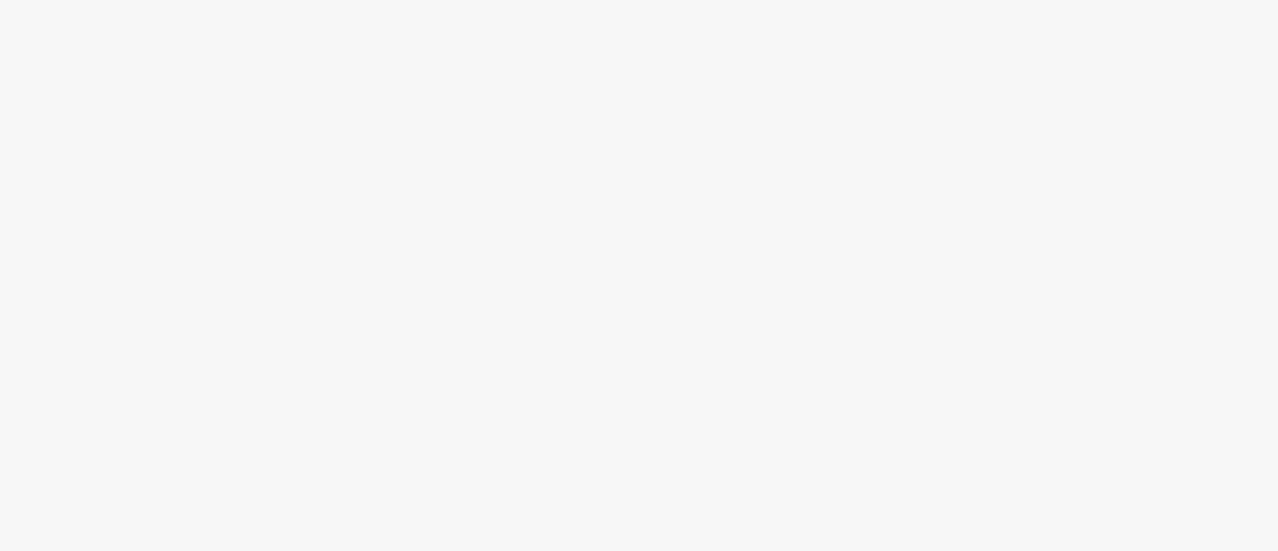 scroll, scrollTop: 0, scrollLeft: 0, axis: both 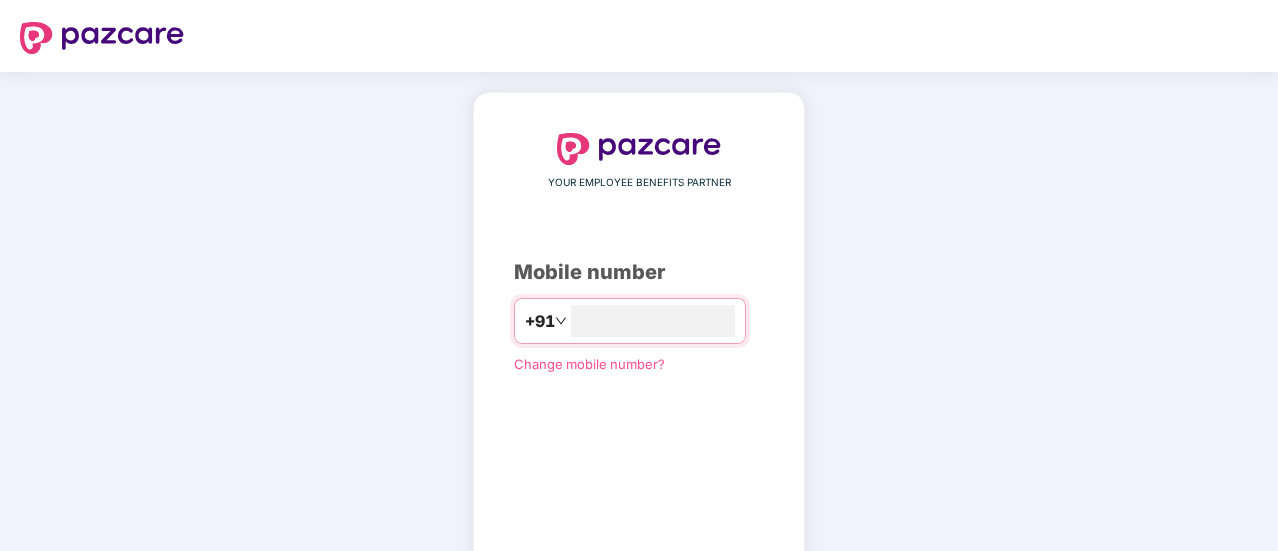 type on "**********" 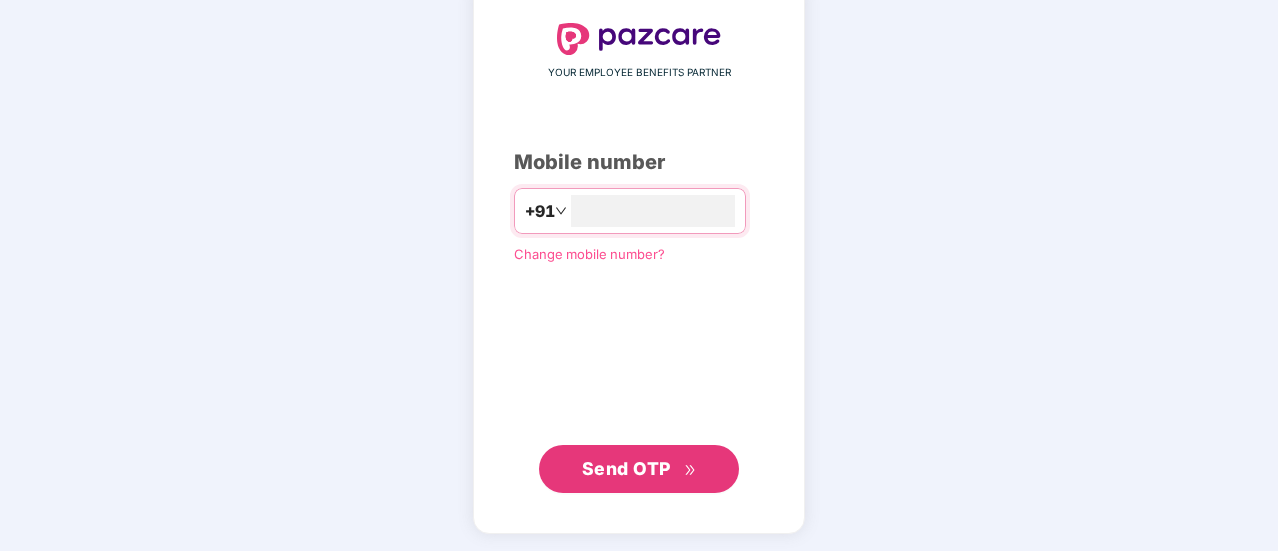 click on "Send OTP" at bounding box center [626, 468] 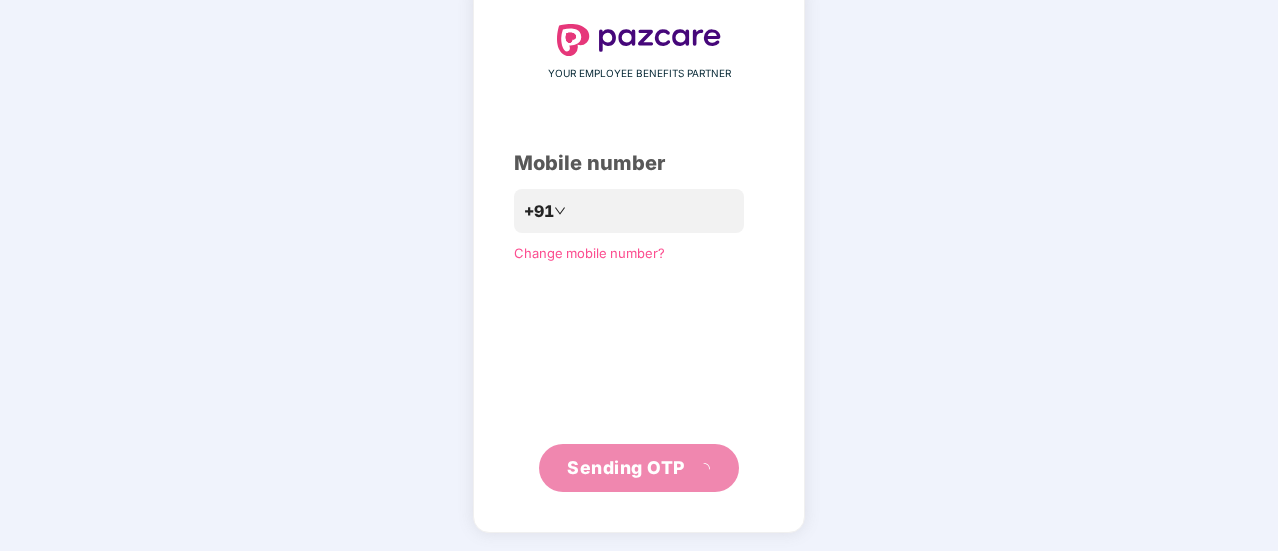 scroll, scrollTop: 100, scrollLeft: 0, axis: vertical 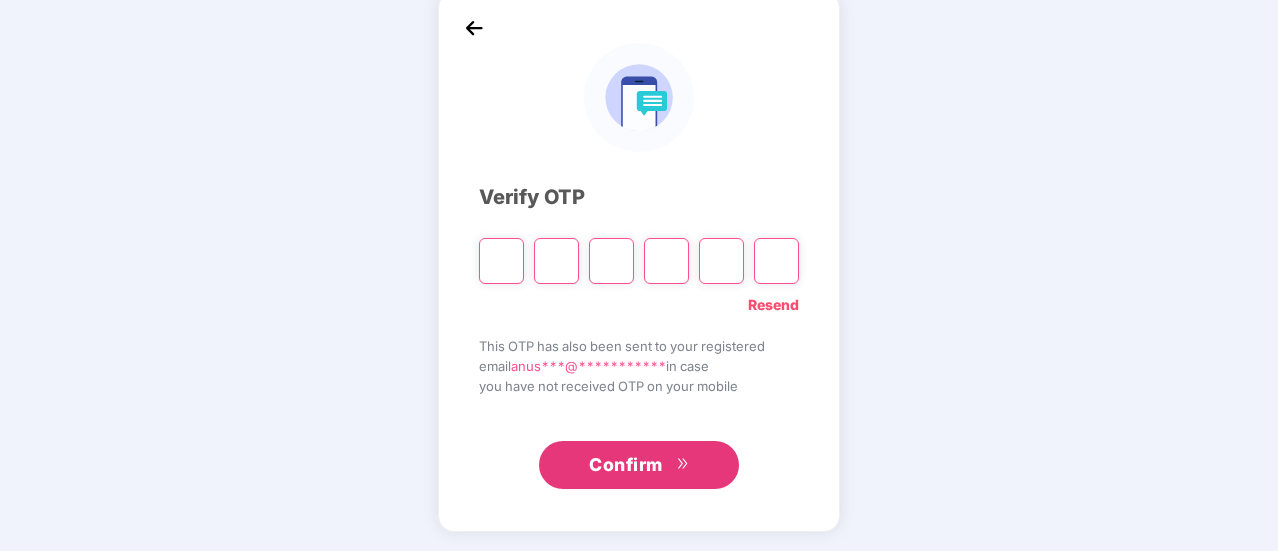 type on "*" 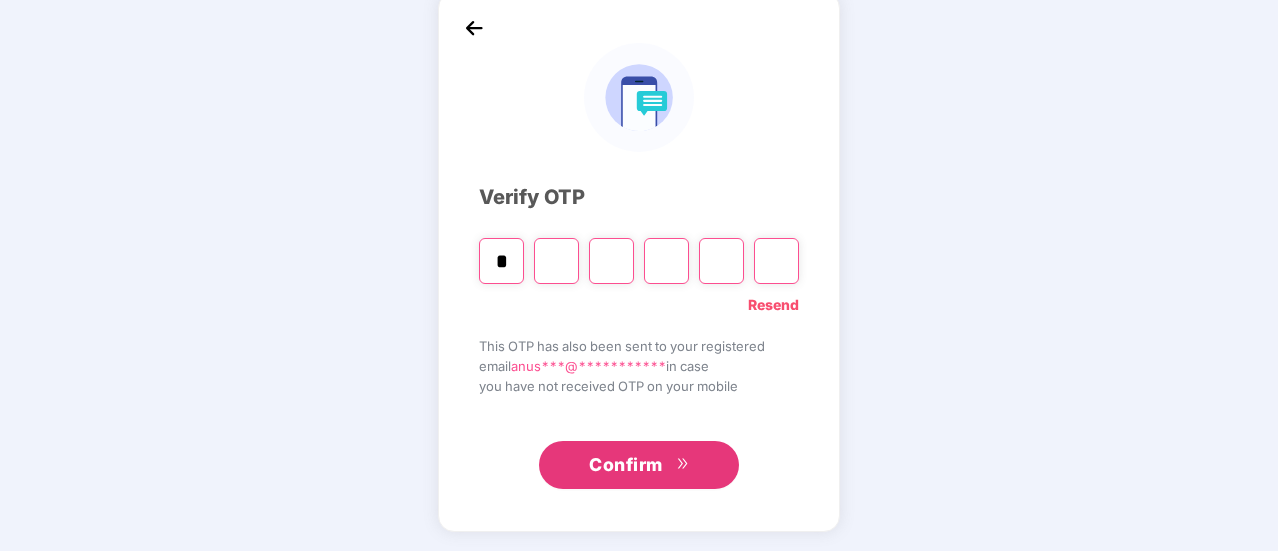 type on "*" 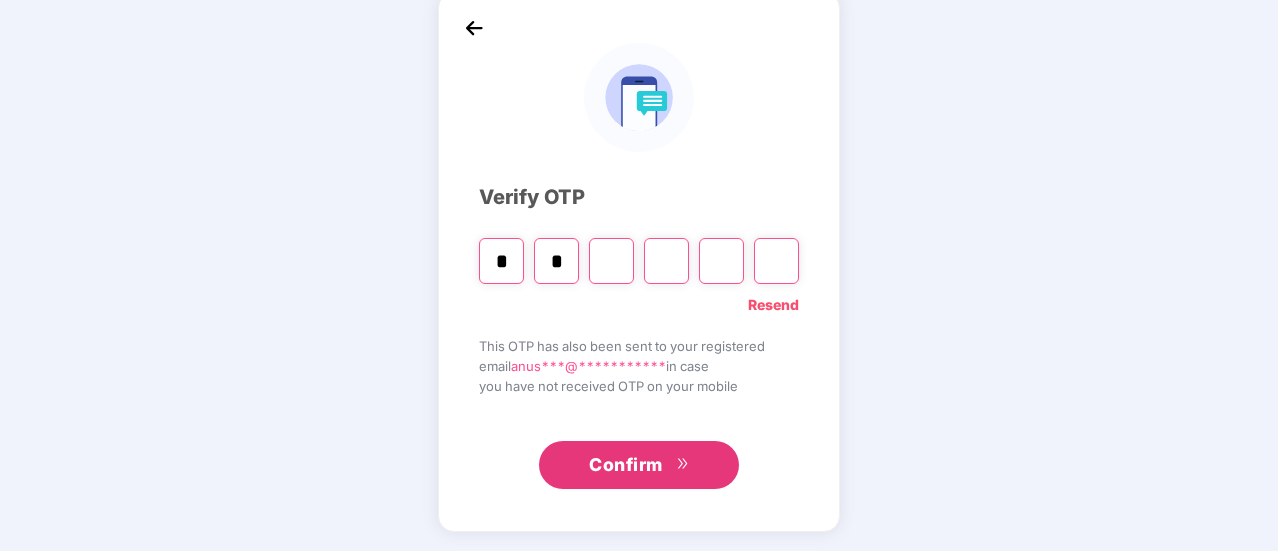 type 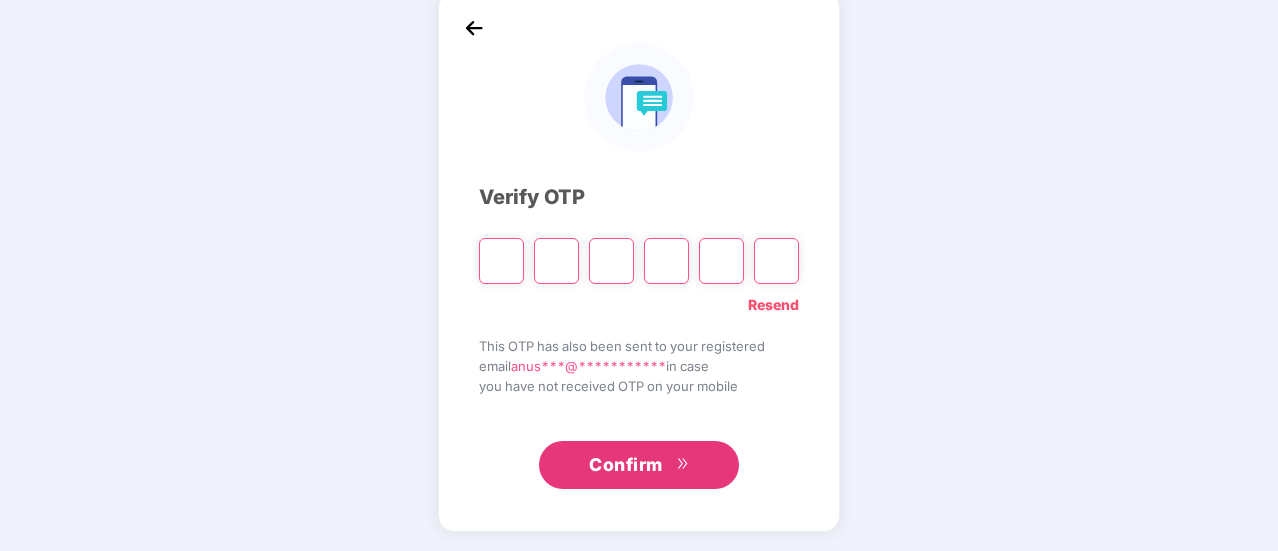type on "*" 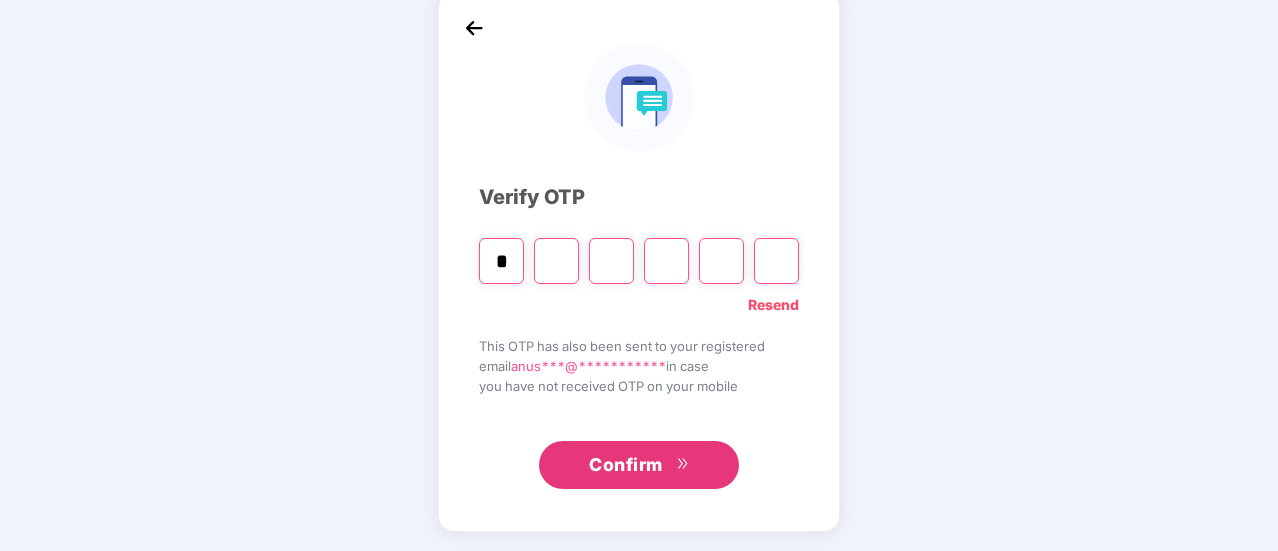 type on "*" 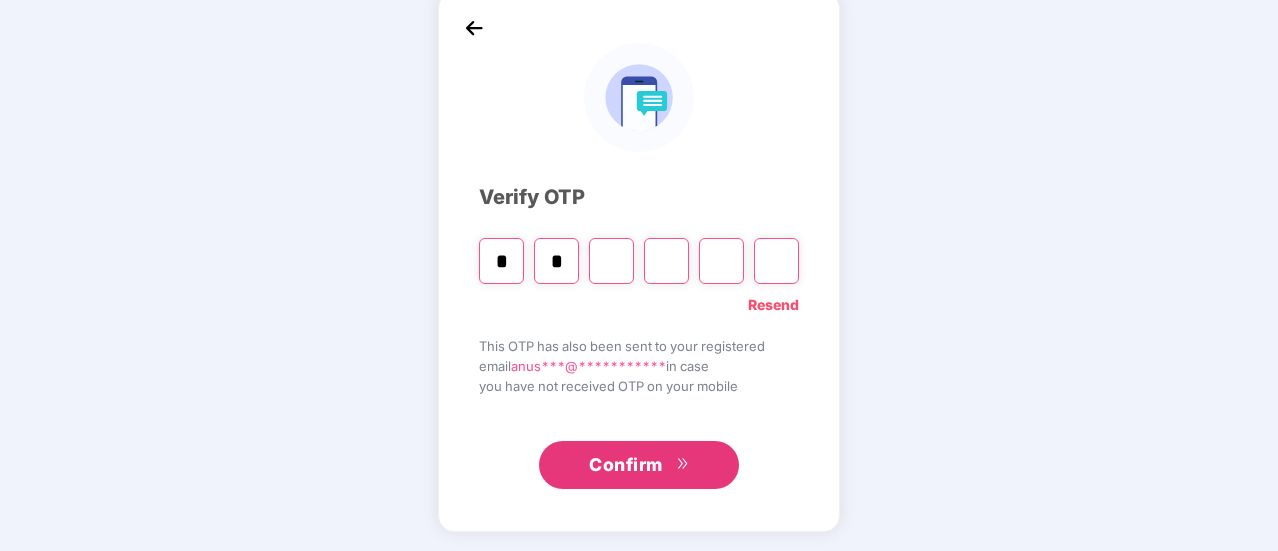 type on "*" 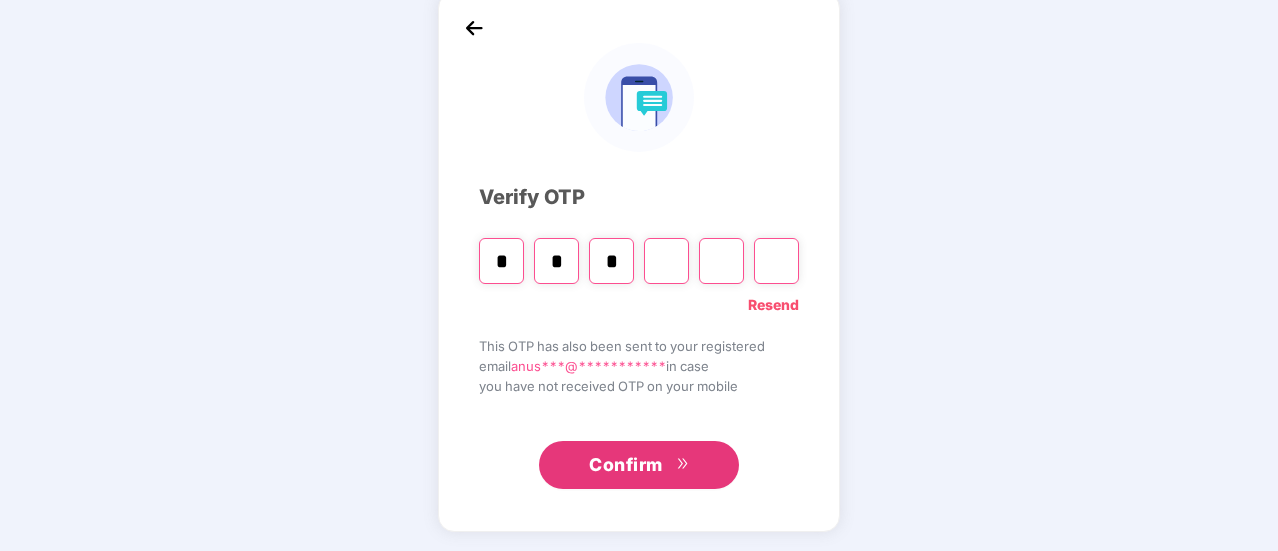 type on "*" 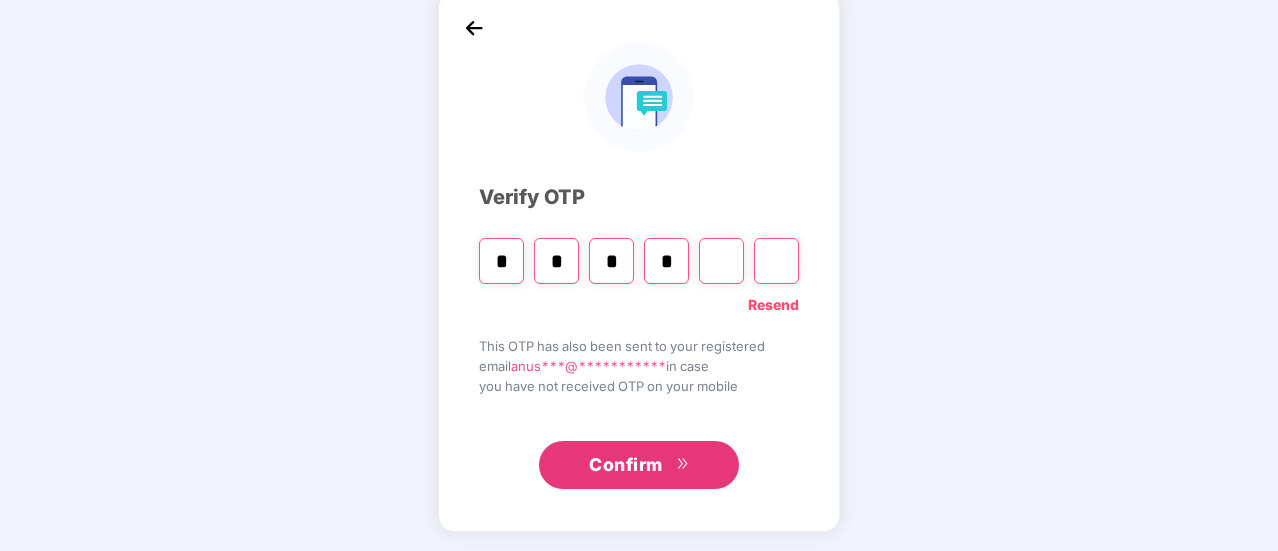 type on "*" 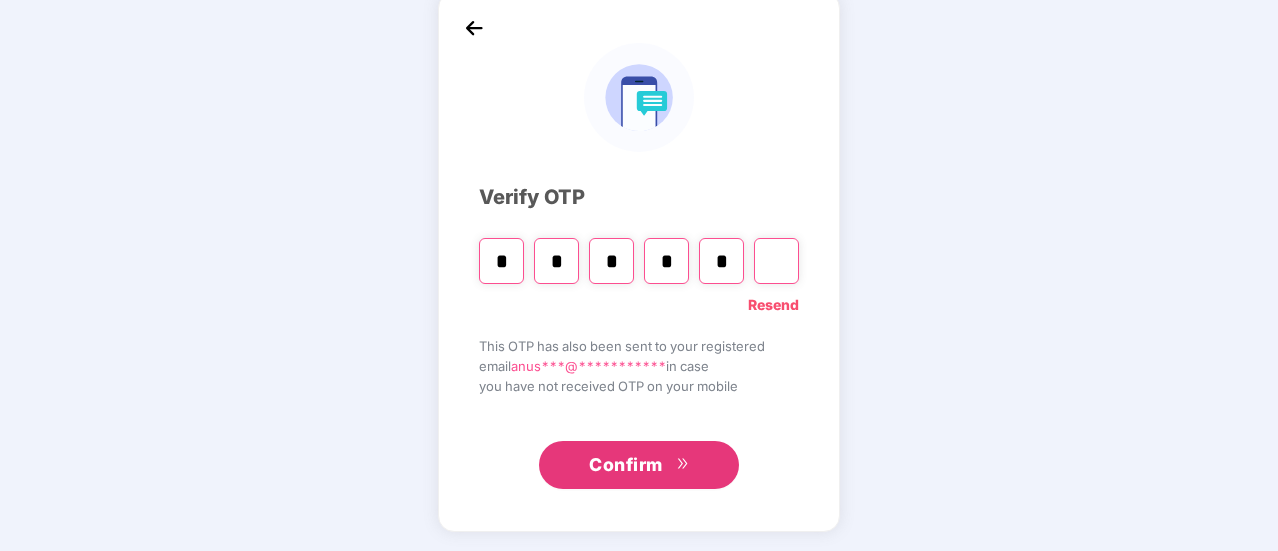 type on "*" 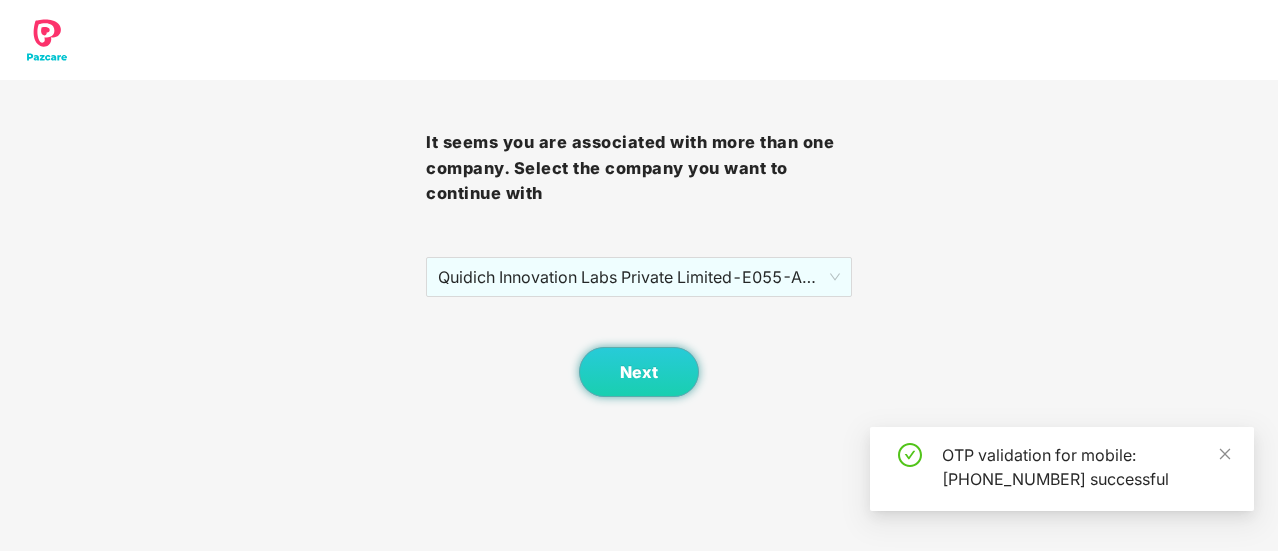 scroll, scrollTop: 0, scrollLeft: 0, axis: both 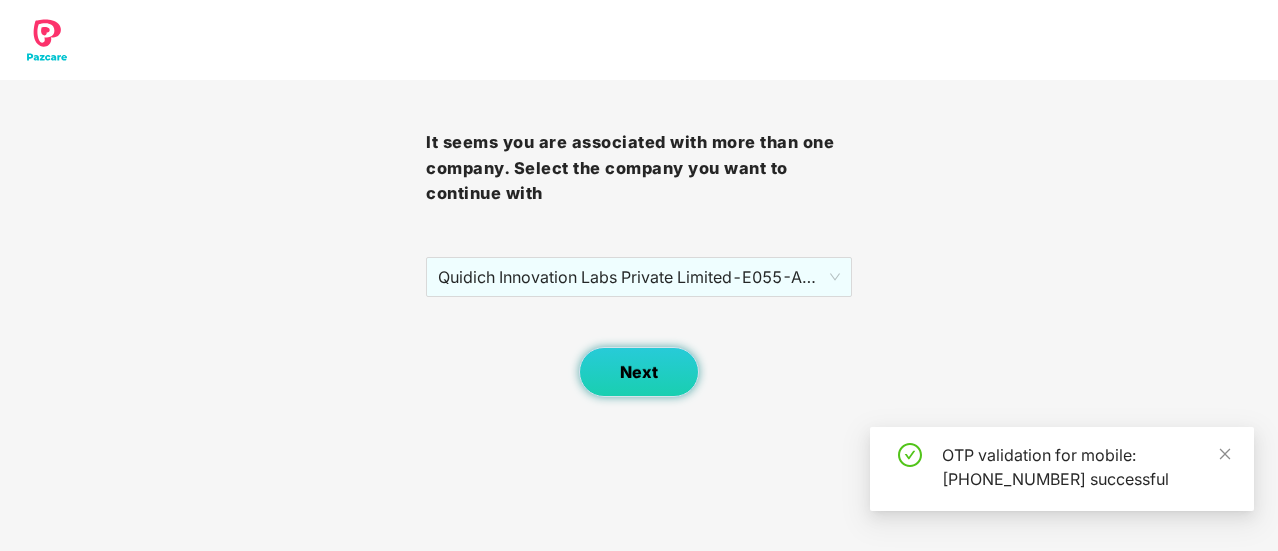 click on "Next" at bounding box center [639, 372] 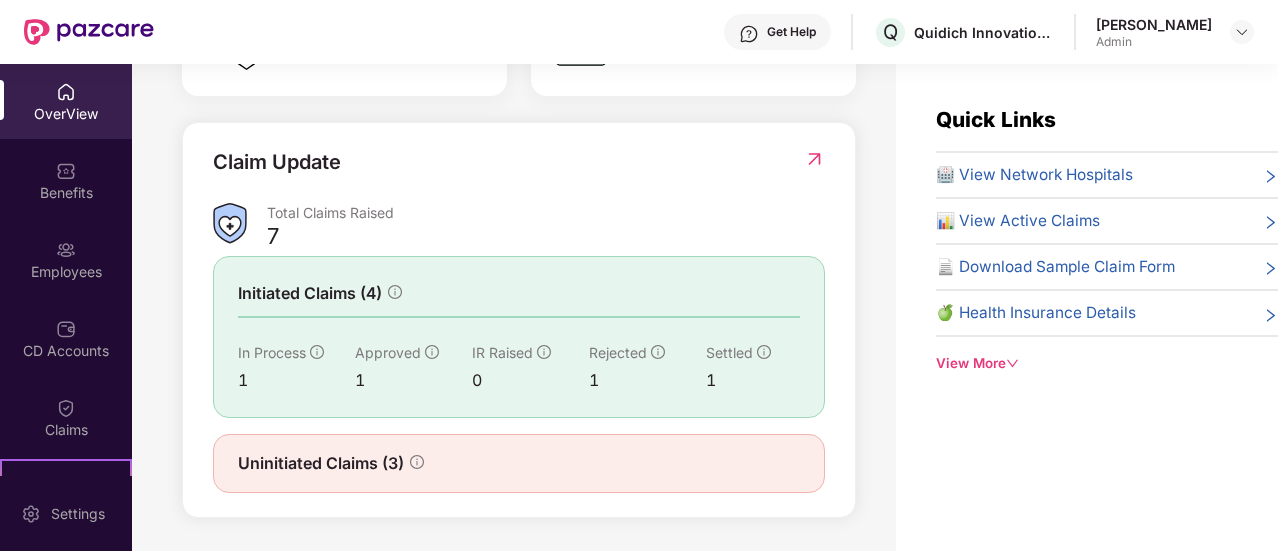 scroll, scrollTop: 680, scrollLeft: 0, axis: vertical 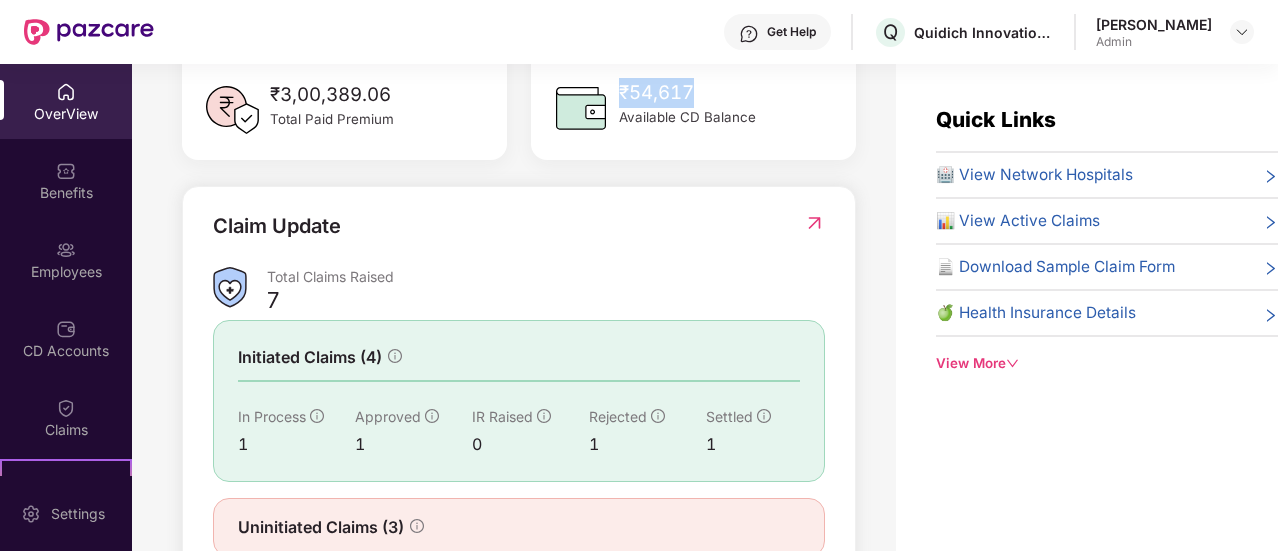 drag, startPoint x: 623, startPoint y: 105, endPoint x: 702, endPoint y: 105, distance: 79 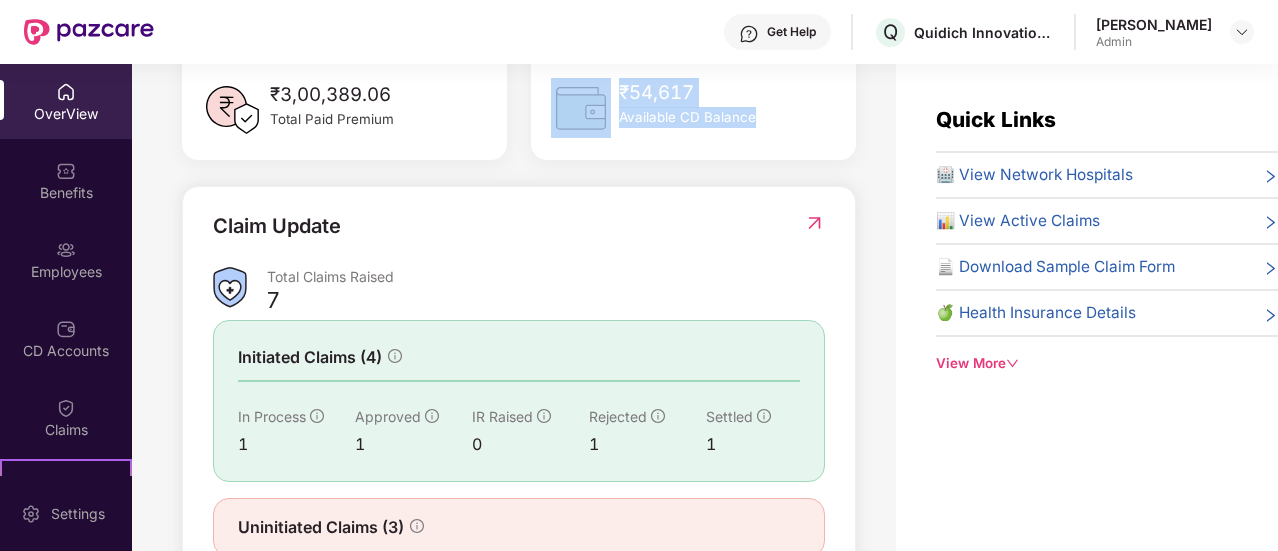 drag, startPoint x: 755, startPoint y: 137, endPoint x: 600, endPoint y: 134, distance: 155.02902 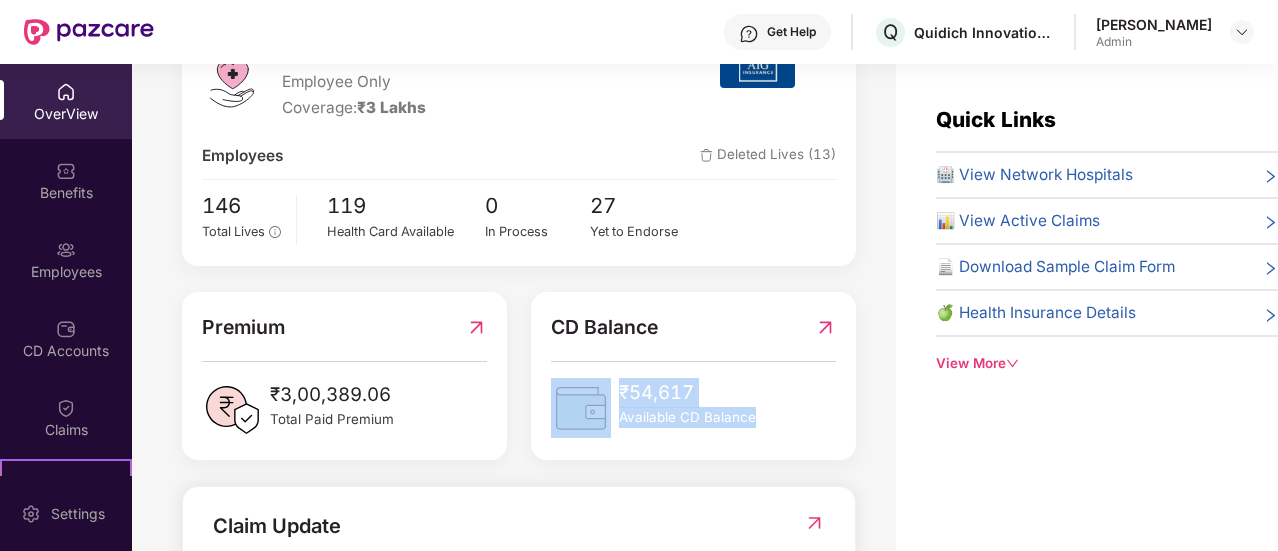 scroll, scrollTop: 300, scrollLeft: 0, axis: vertical 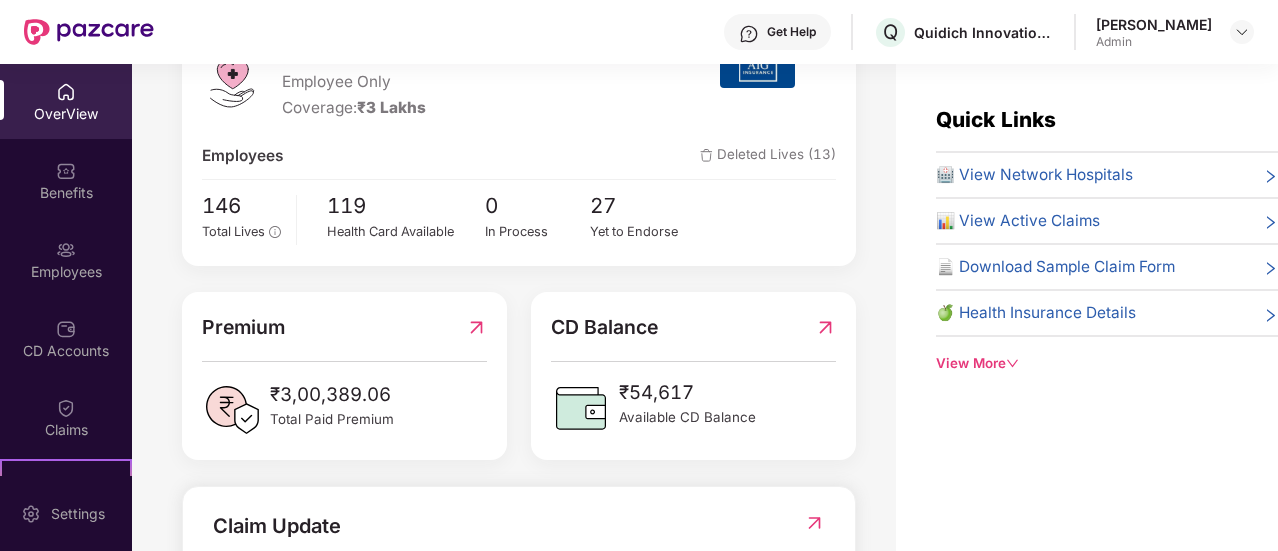 click on "CD Balance" at bounding box center (604, 327) 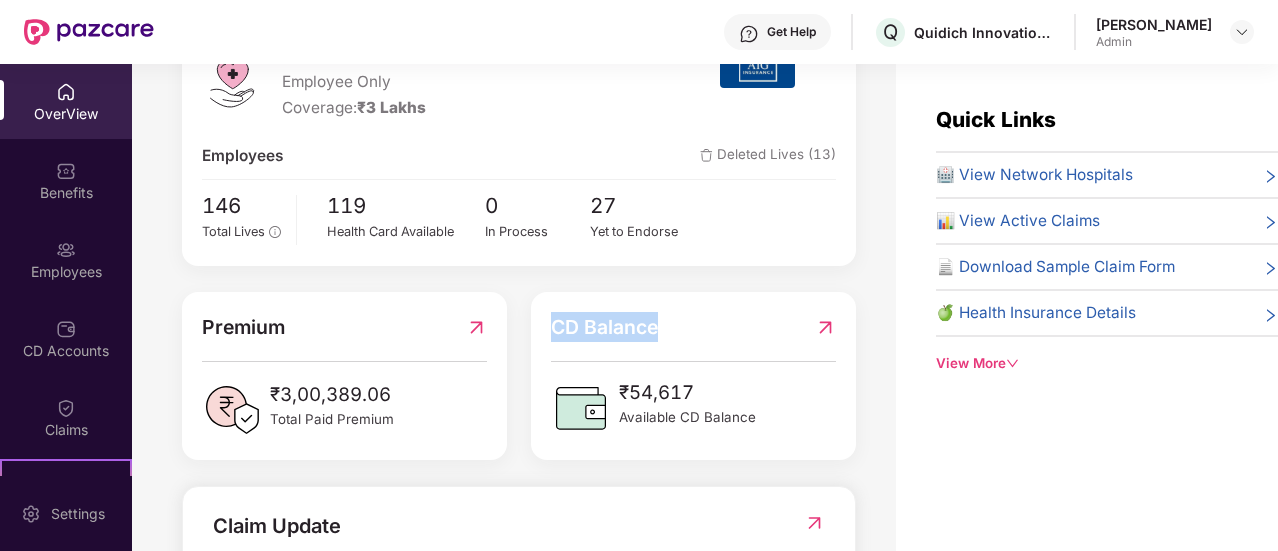 drag, startPoint x: 685, startPoint y: 344, endPoint x: 538, endPoint y: 343, distance: 147.0034 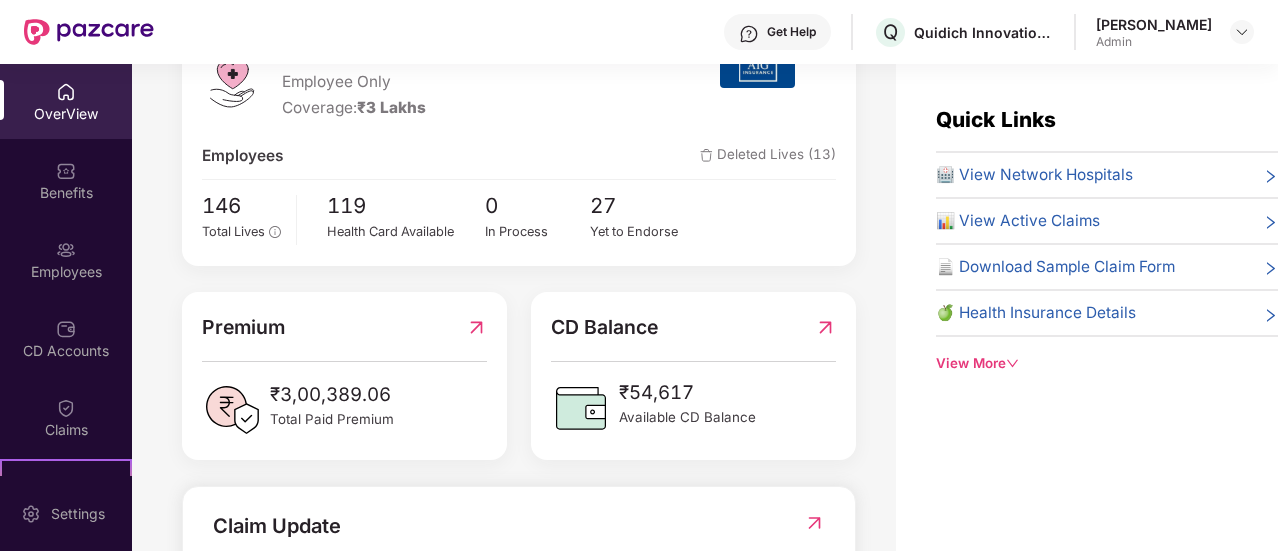 click on "Premium" at bounding box center [344, 327] 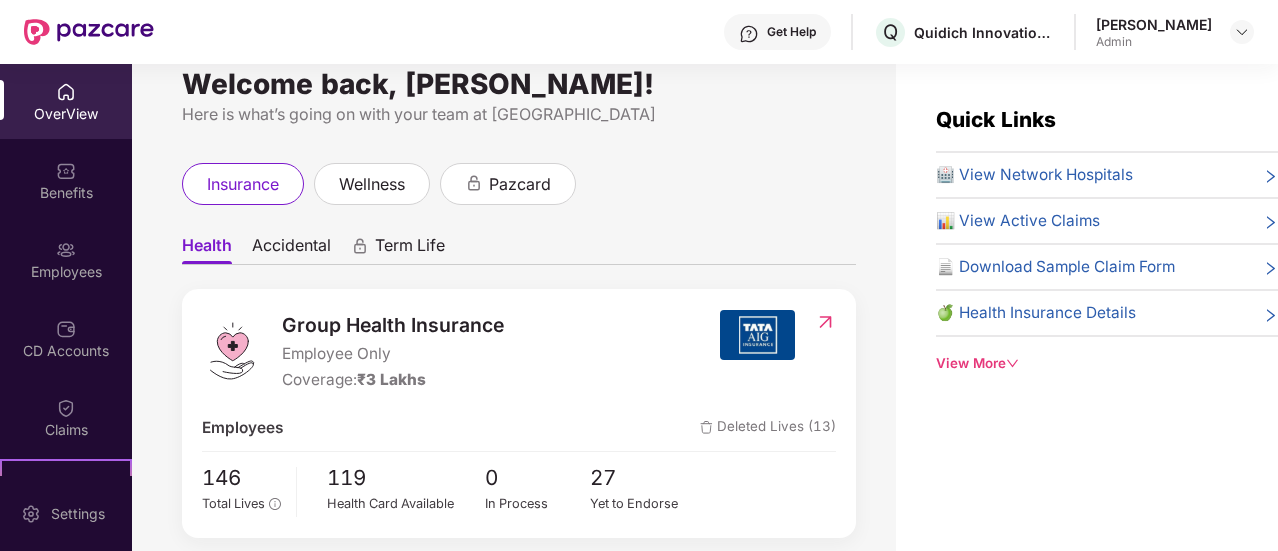 scroll, scrollTop: 0, scrollLeft: 0, axis: both 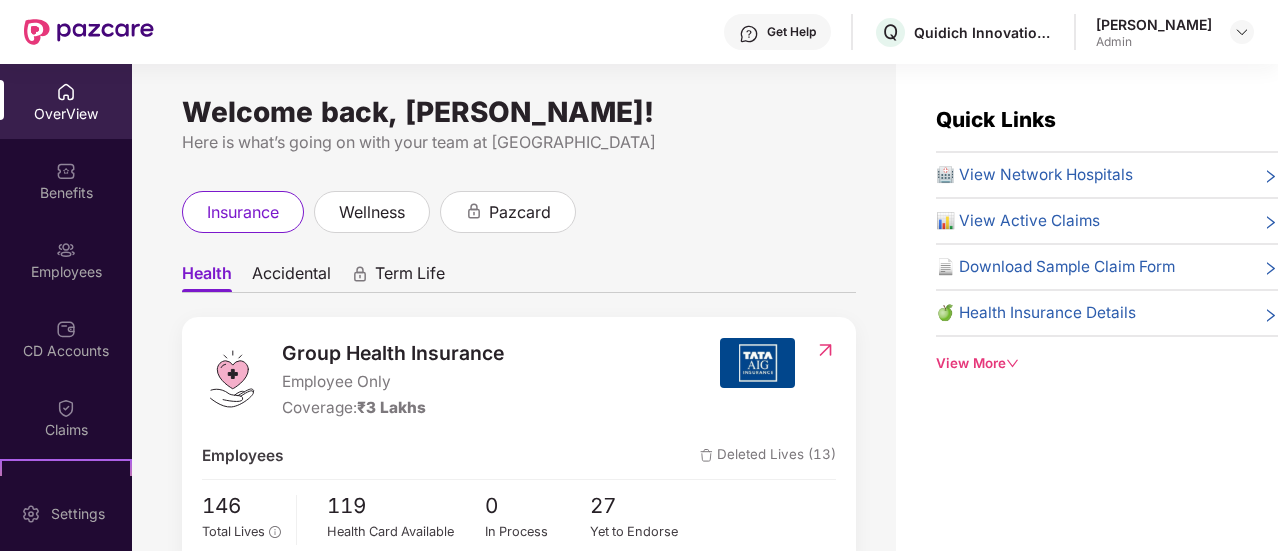 click on "View More" at bounding box center [1107, 363] 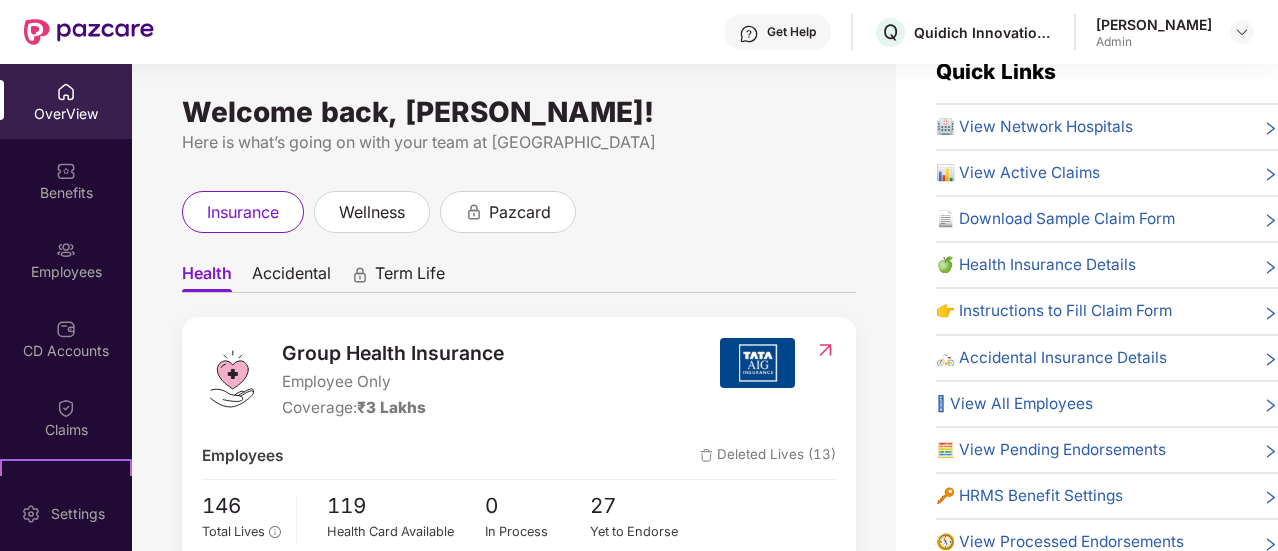 scroll, scrollTop: 74, scrollLeft: 0, axis: vertical 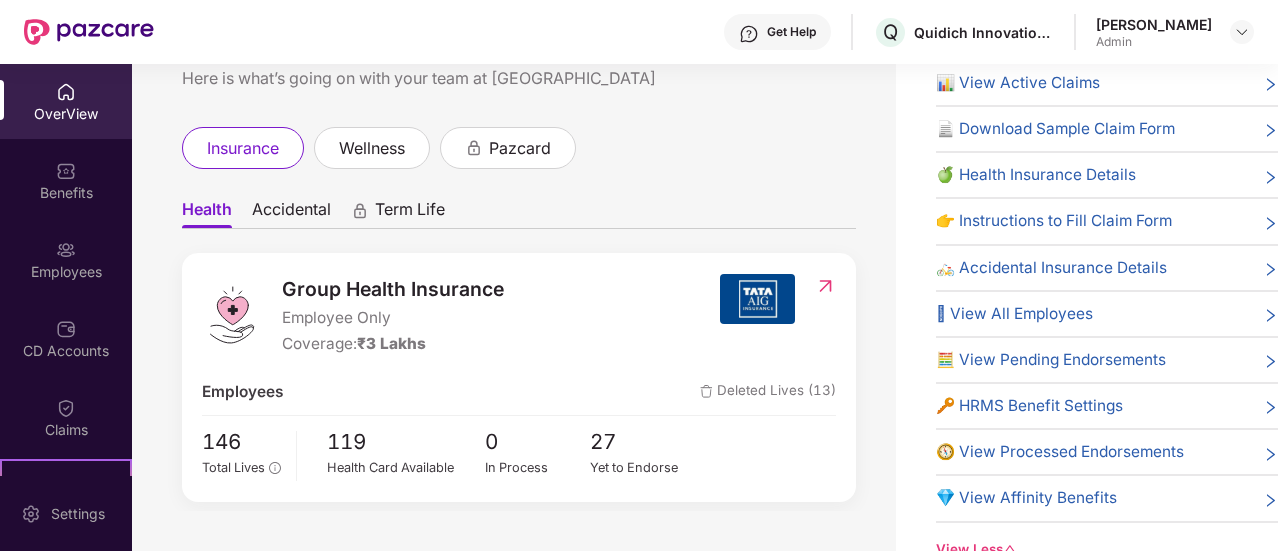 click on "🔑 HRMS Benefit Settings" at bounding box center (1029, 406) 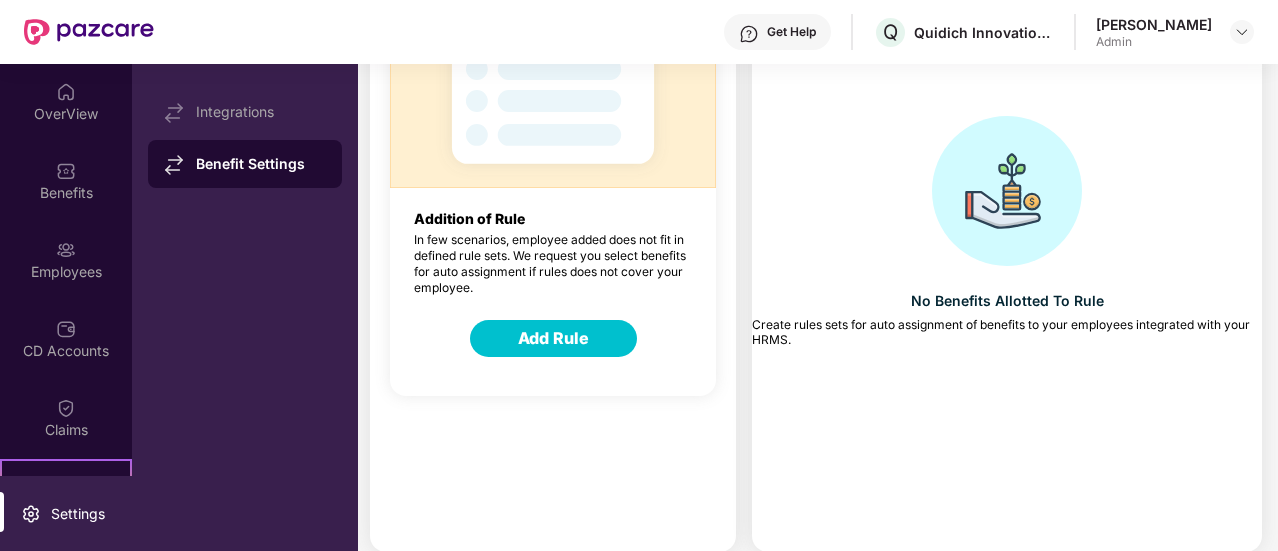 scroll, scrollTop: 0, scrollLeft: 0, axis: both 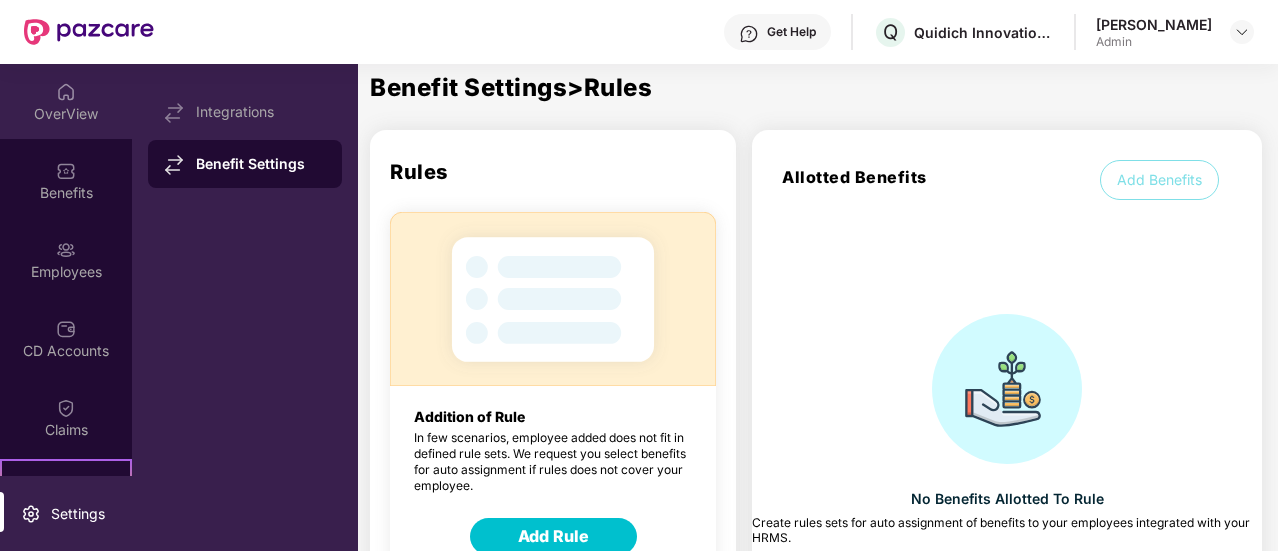 click on "OverView" at bounding box center (66, 101) 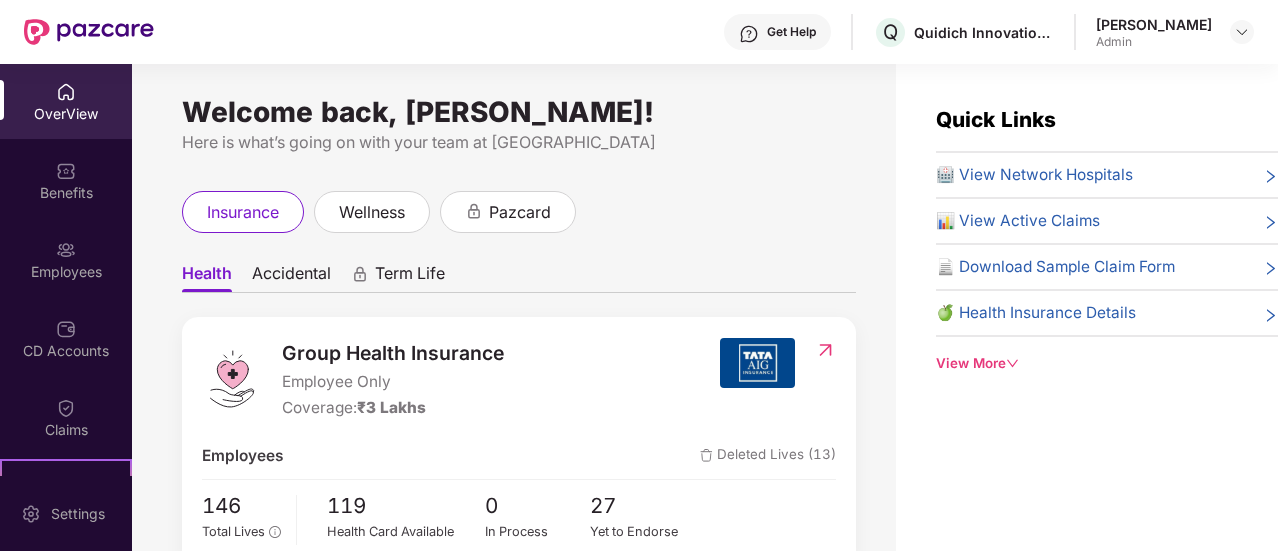 click on "🍏 Health Insurance Details" at bounding box center (1036, 313) 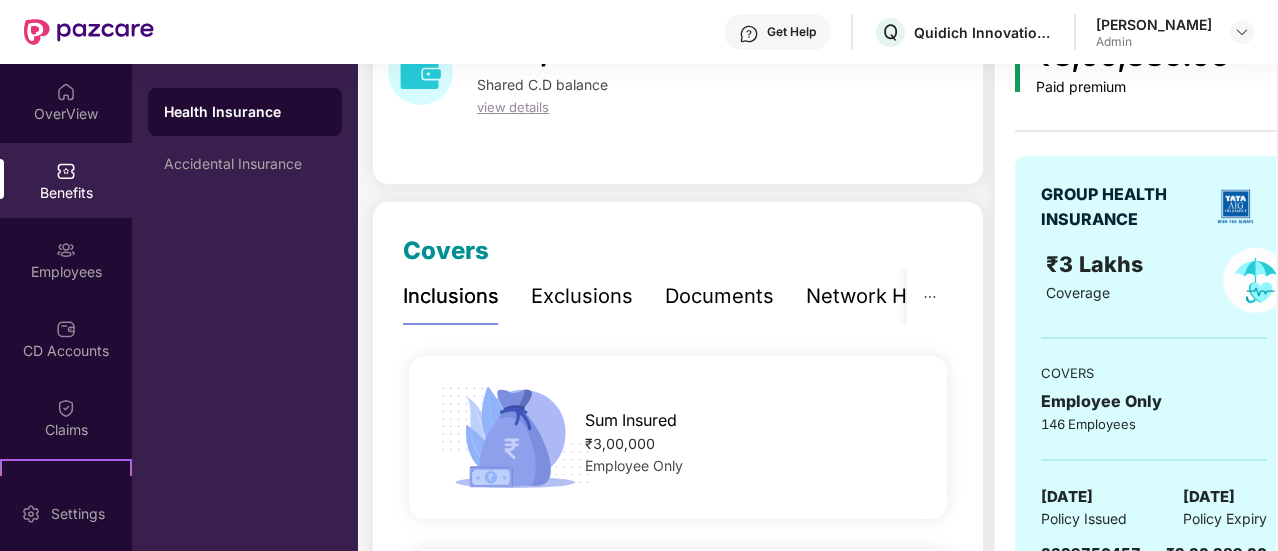 scroll, scrollTop: 0, scrollLeft: 0, axis: both 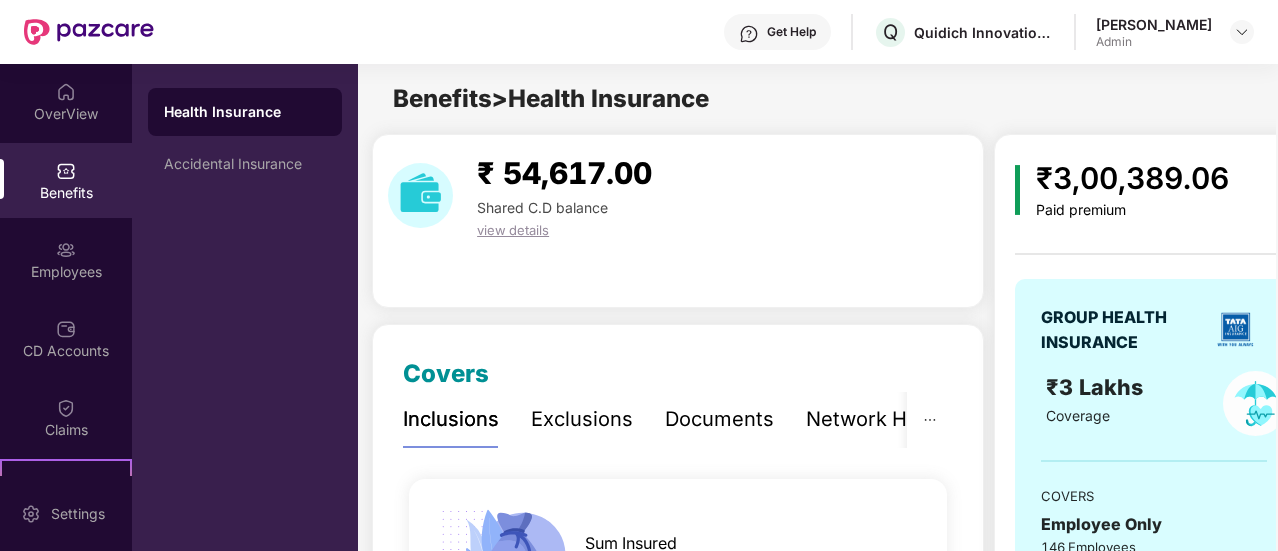 click on "view details" at bounding box center [513, 230] 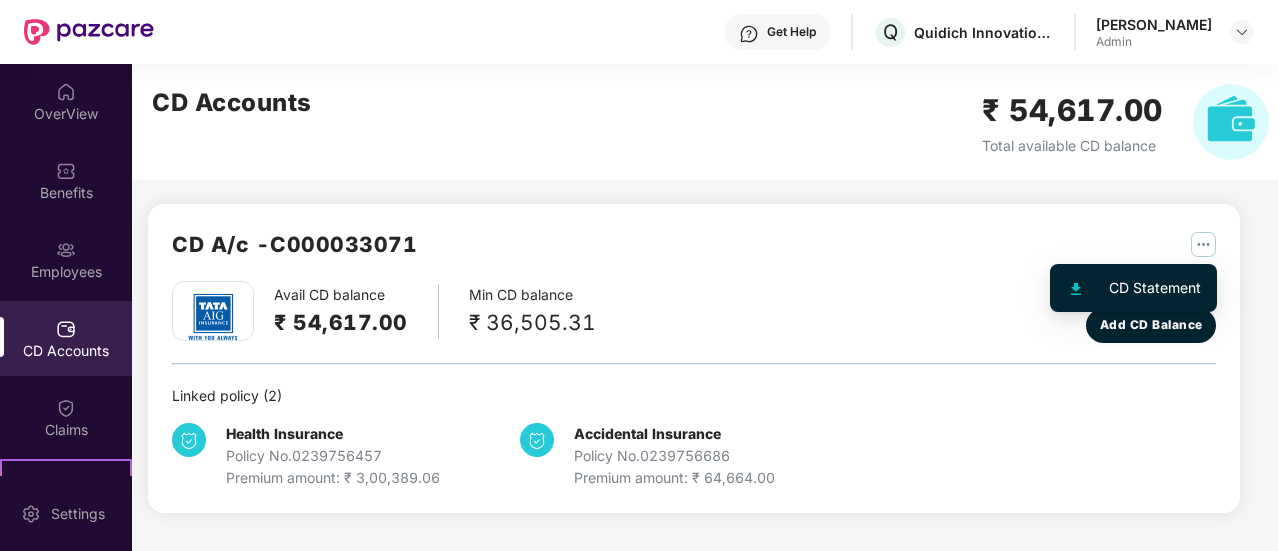 click at bounding box center (1203, 244) 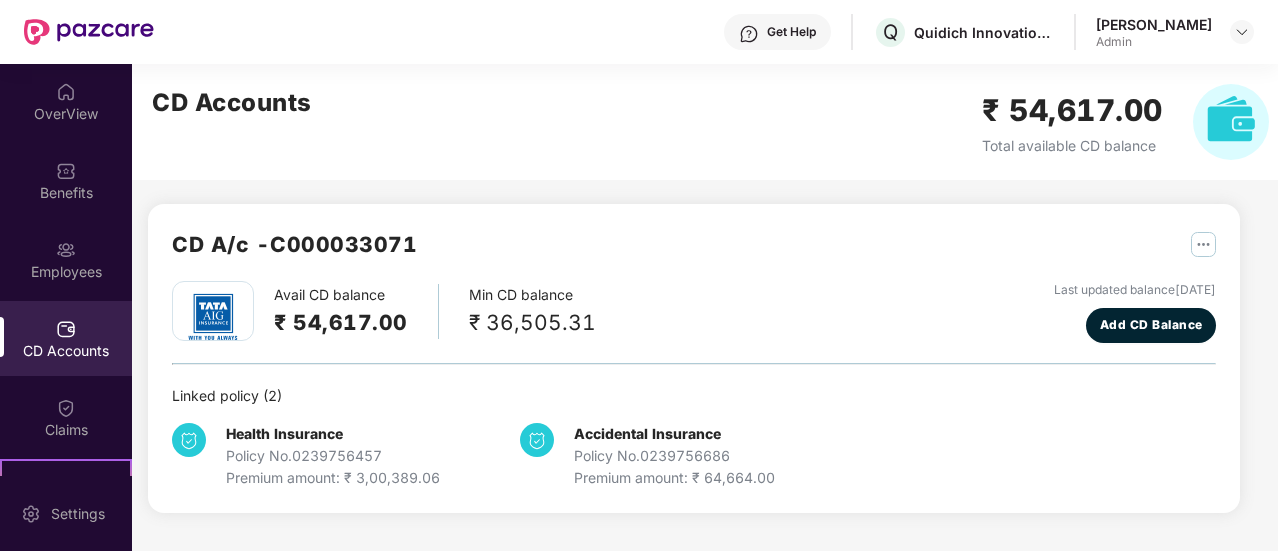 click on "Avail CD balance ₹ 54,617.00 Min CD balance ₹ 36,505.31 Last updated balance  30 June 2025 Add CD Balance" at bounding box center [694, 312] 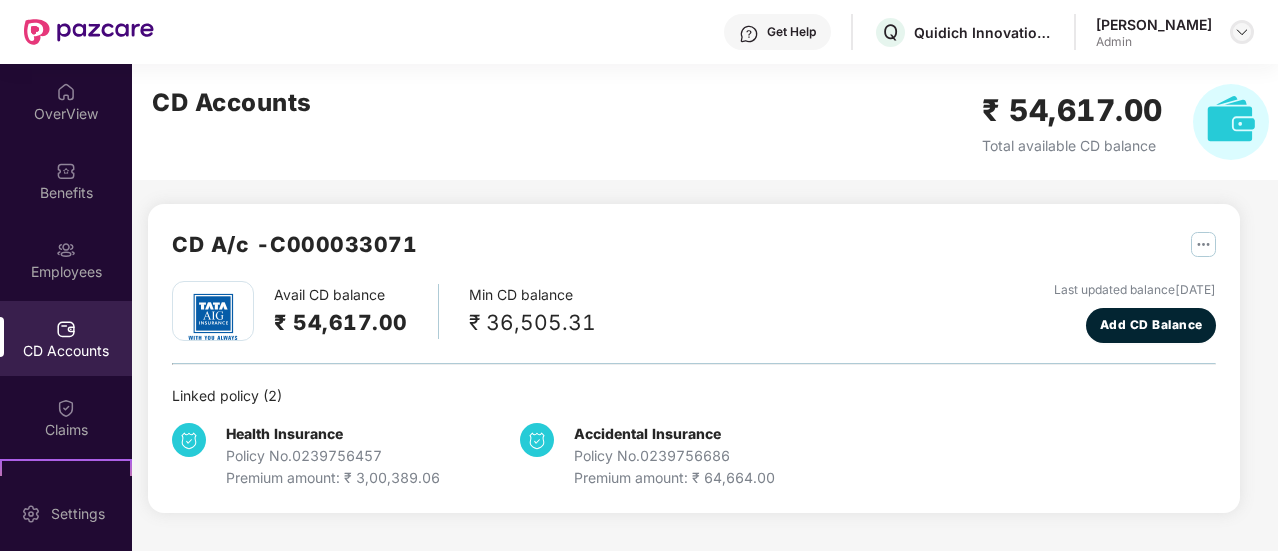 click at bounding box center (1242, 32) 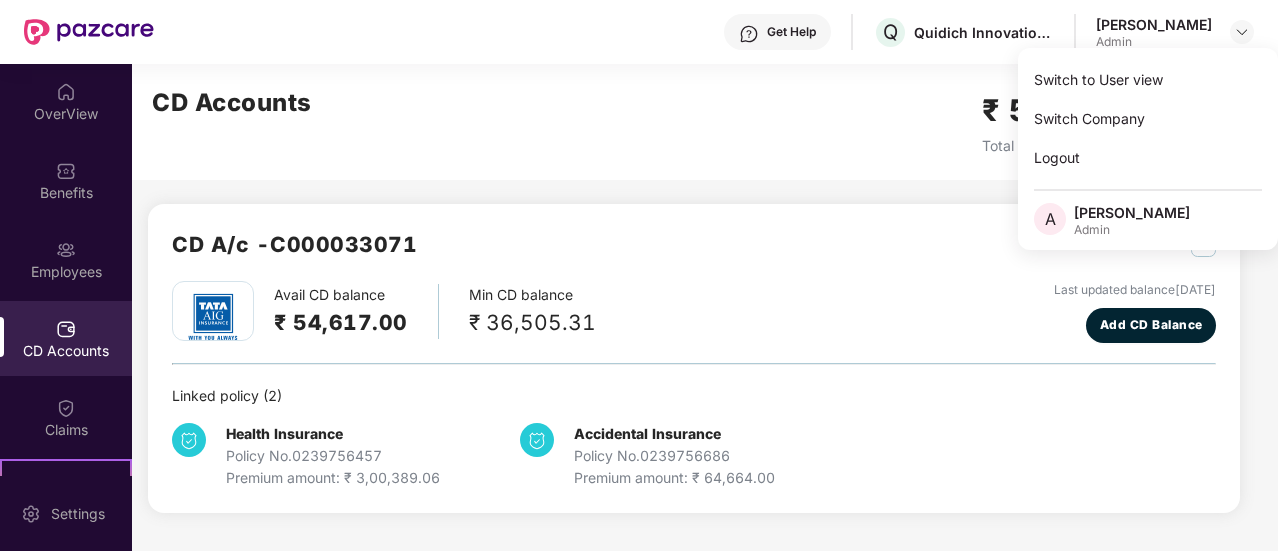 click on "CD A/c -  C000033071" at bounding box center (694, 254) 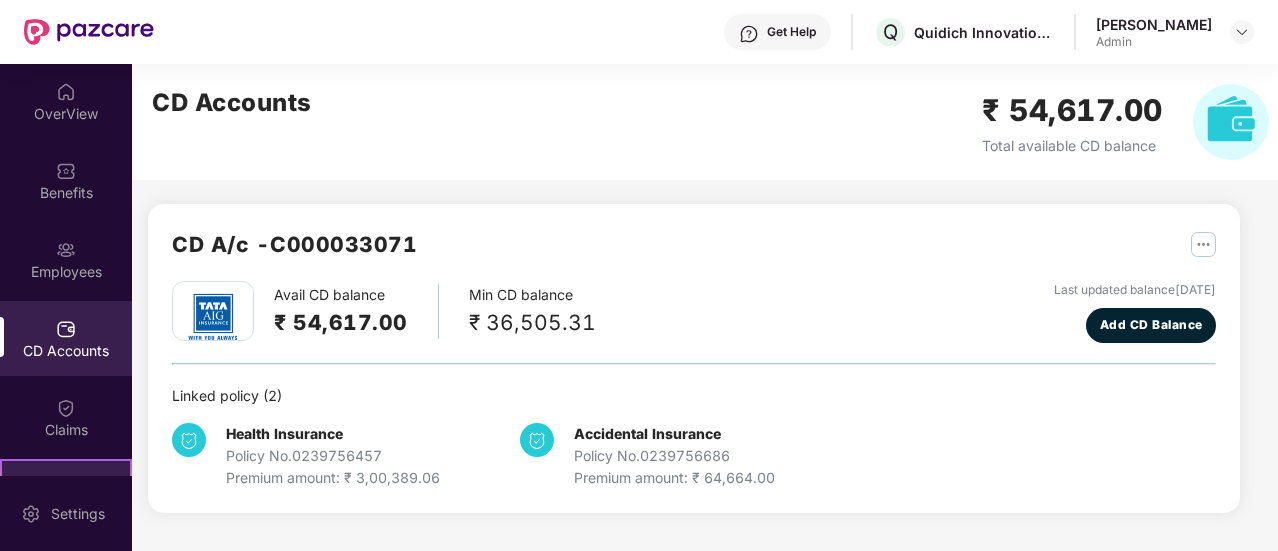 click on "Stepathon New Challenge" at bounding box center [66, 496] 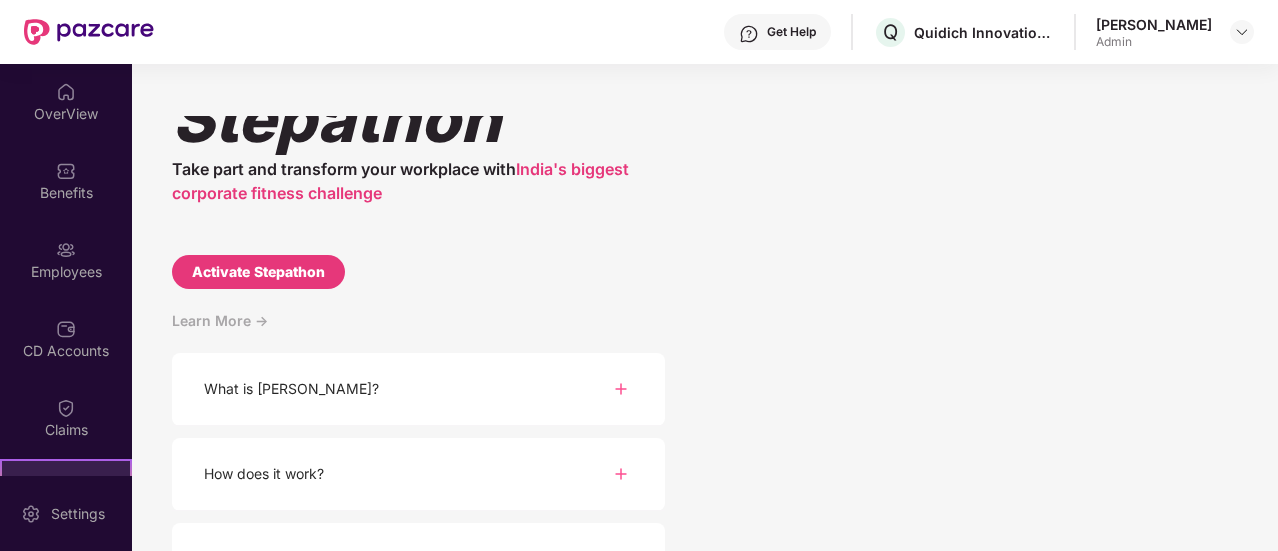 scroll, scrollTop: 0, scrollLeft: 0, axis: both 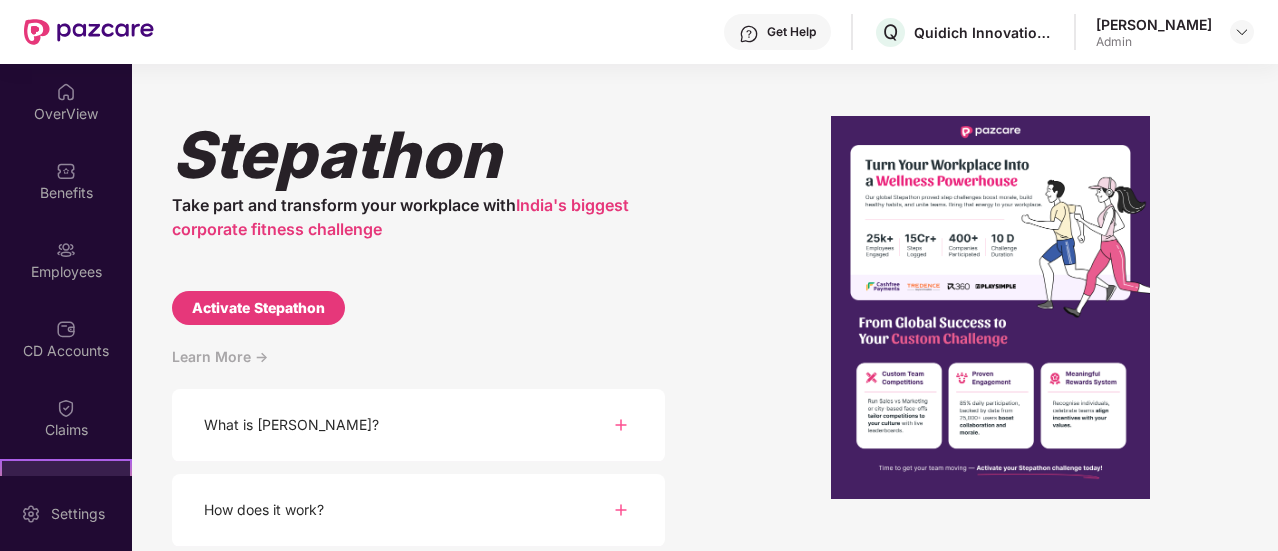 click on "Admin" at bounding box center [1154, 42] 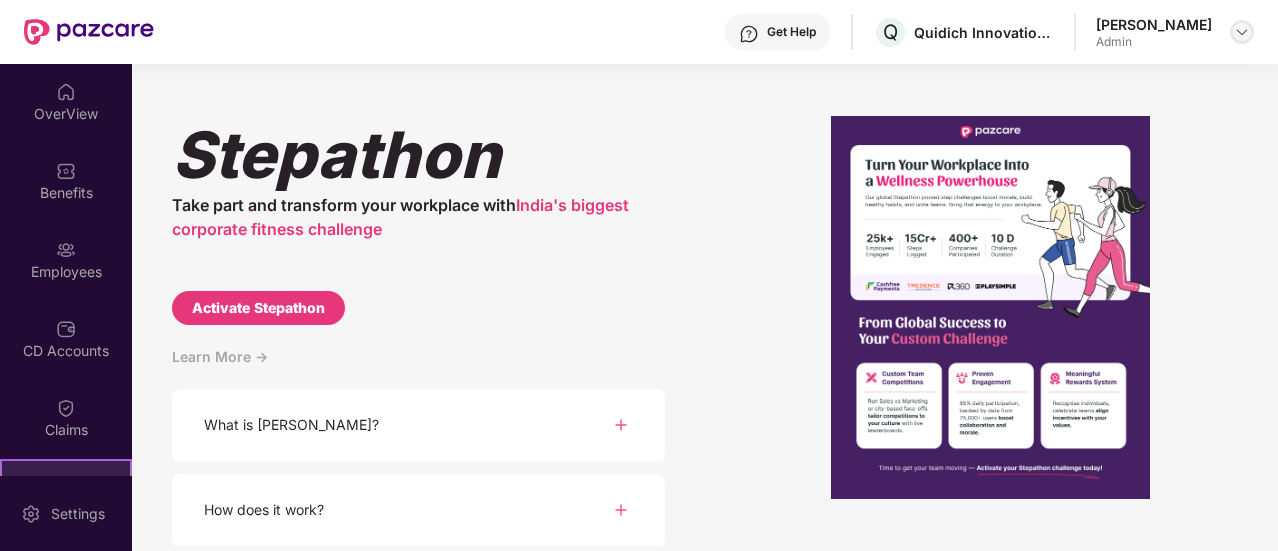 click at bounding box center (1242, 32) 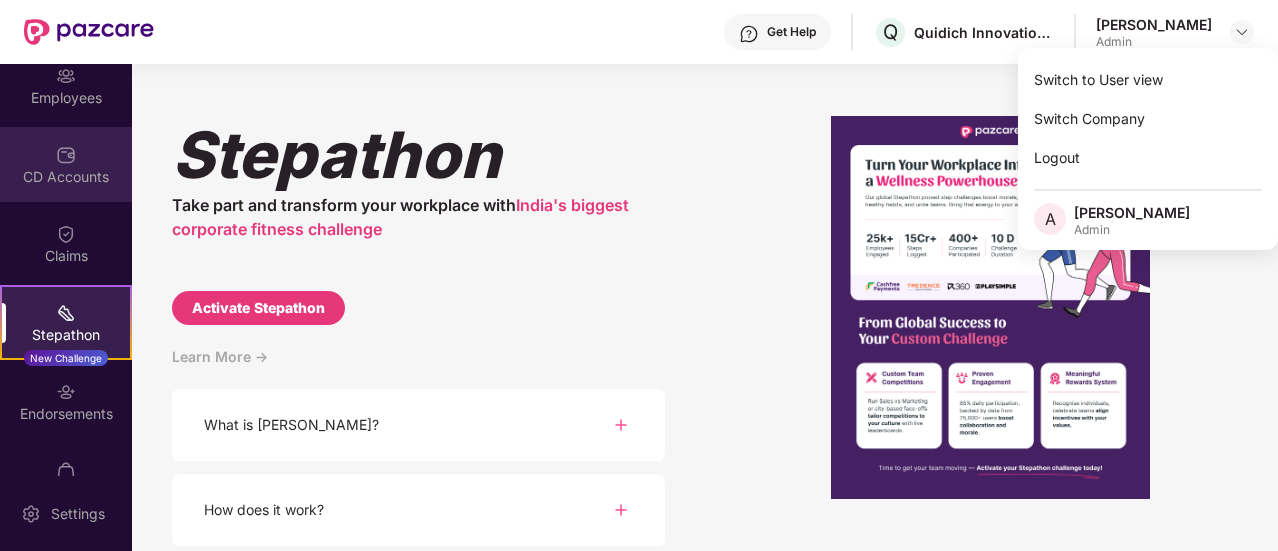 scroll, scrollTop: 219, scrollLeft: 0, axis: vertical 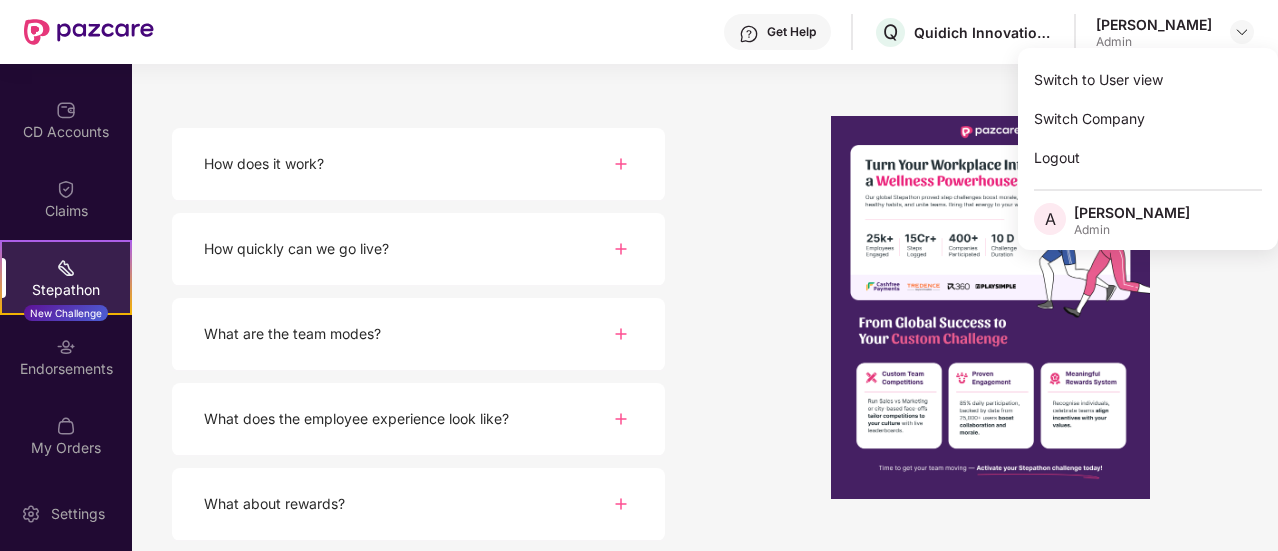click on "What does the employee experience look like?" at bounding box center [418, 419] 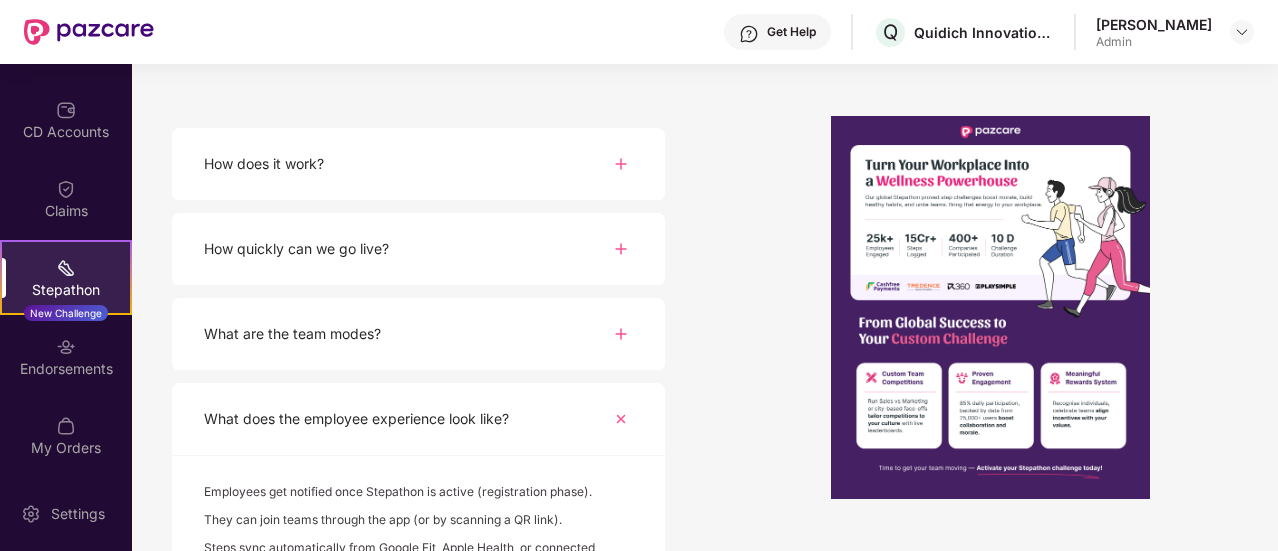 scroll, scrollTop: 530, scrollLeft: 0, axis: vertical 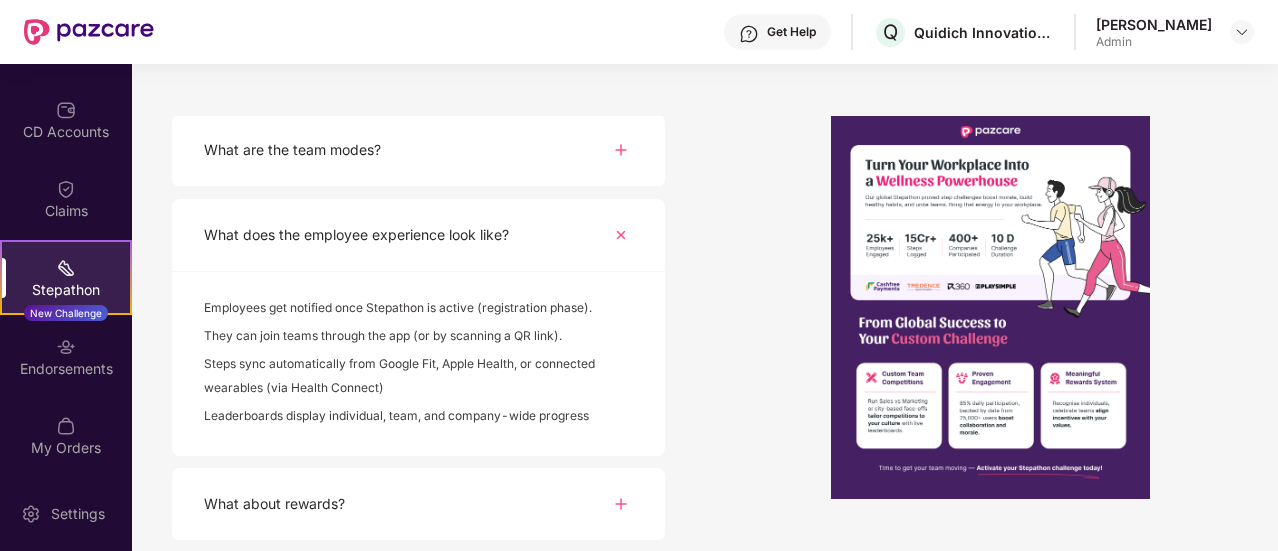 click at bounding box center [621, 235] 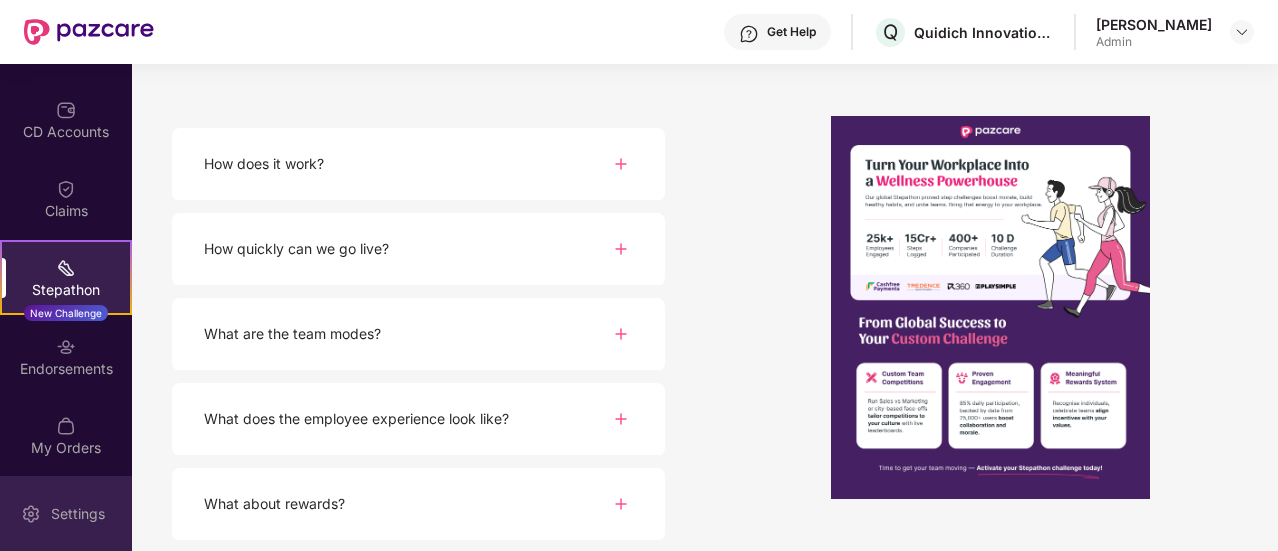 click on "Settings" at bounding box center [78, 514] 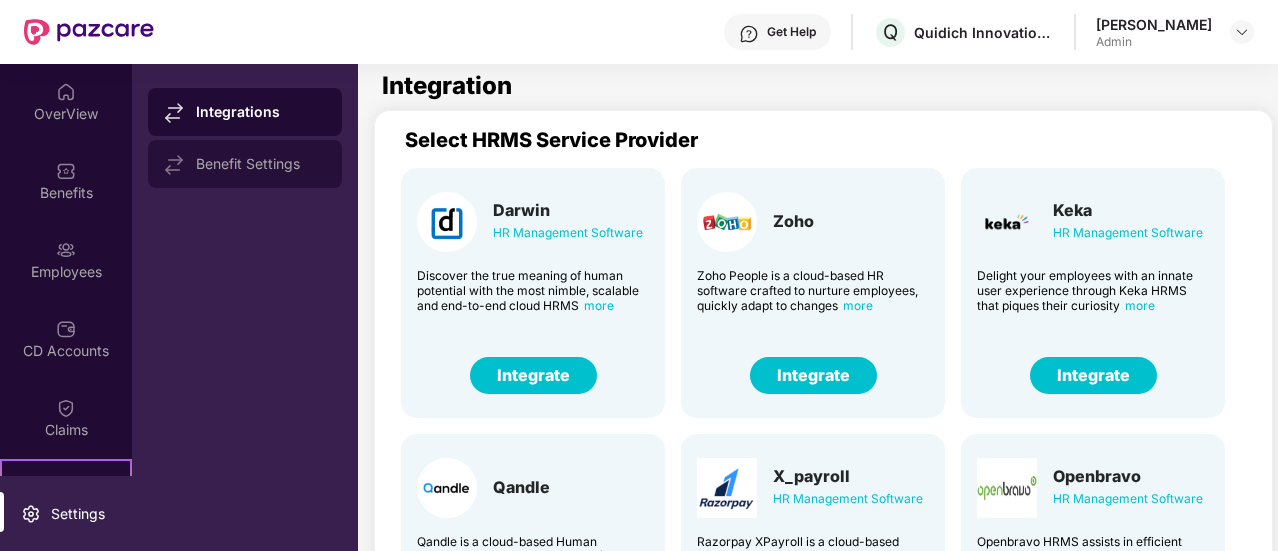 scroll, scrollTop: 0, scrollLeft: 0, axis: both 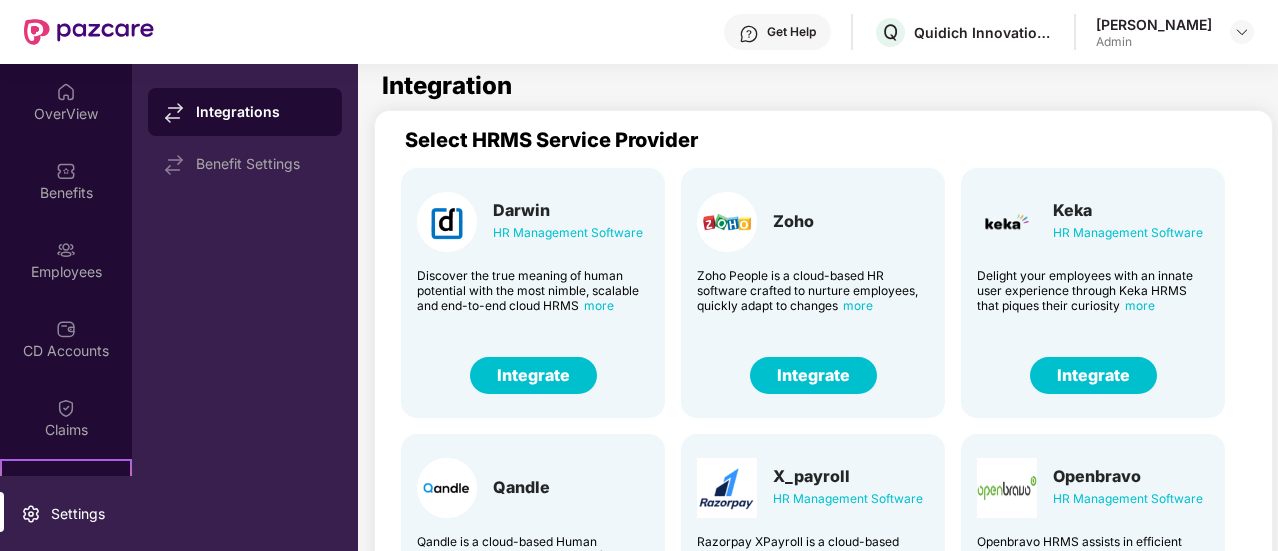 click on "more" at bounding box center (858, 305) 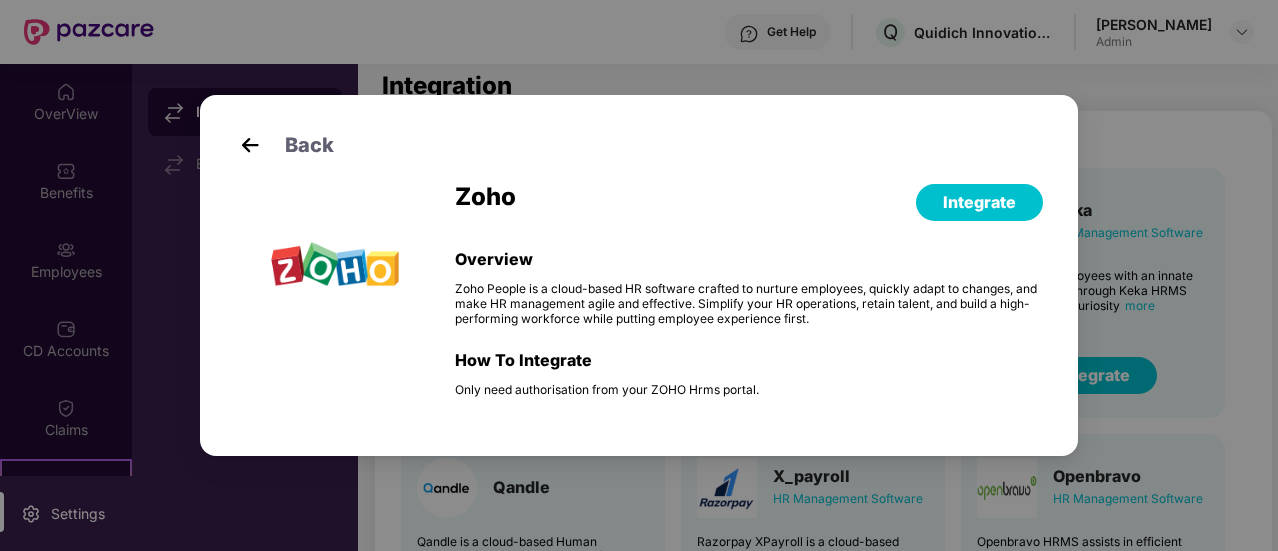 click on "Back Zoho Integrate   Overview Zoho People is a cloud-based HR software crafted to nurture employees, quickly adapt to changes, and make HR management agile and effective. Simplify your HR operations, retain talent, and build a high-performing workforce while putting employee experience first. How To Integrate Only need authorisation from your ZOHO Hrms portal. Cancel OK" at bounding box center [639, 275] 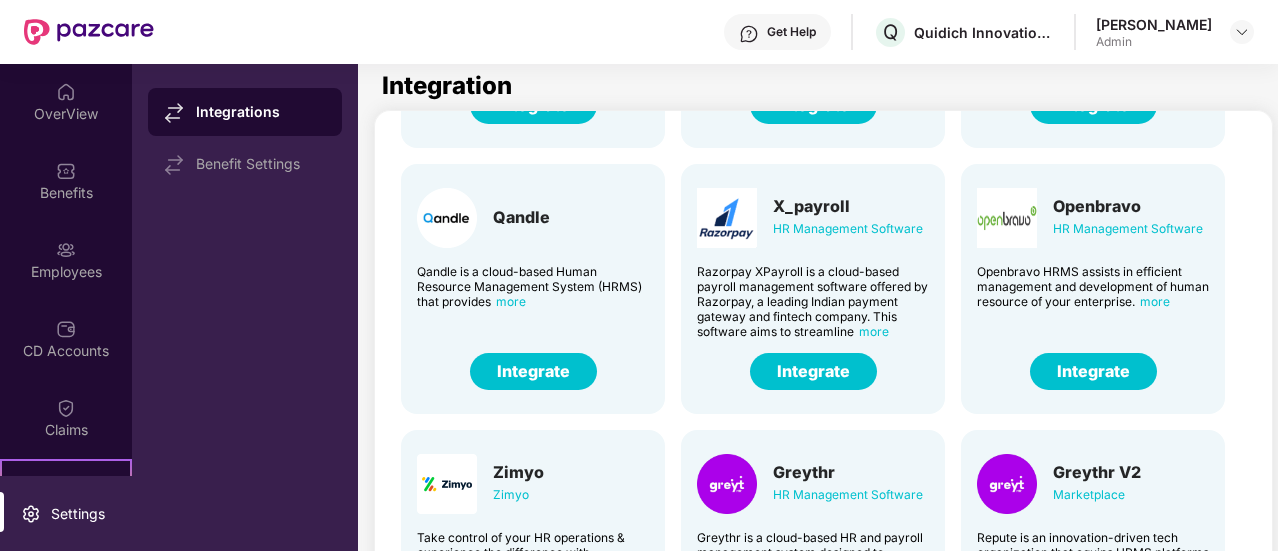 scroll, scrollTop: 494, scrollLeft: 0, axis: vertical 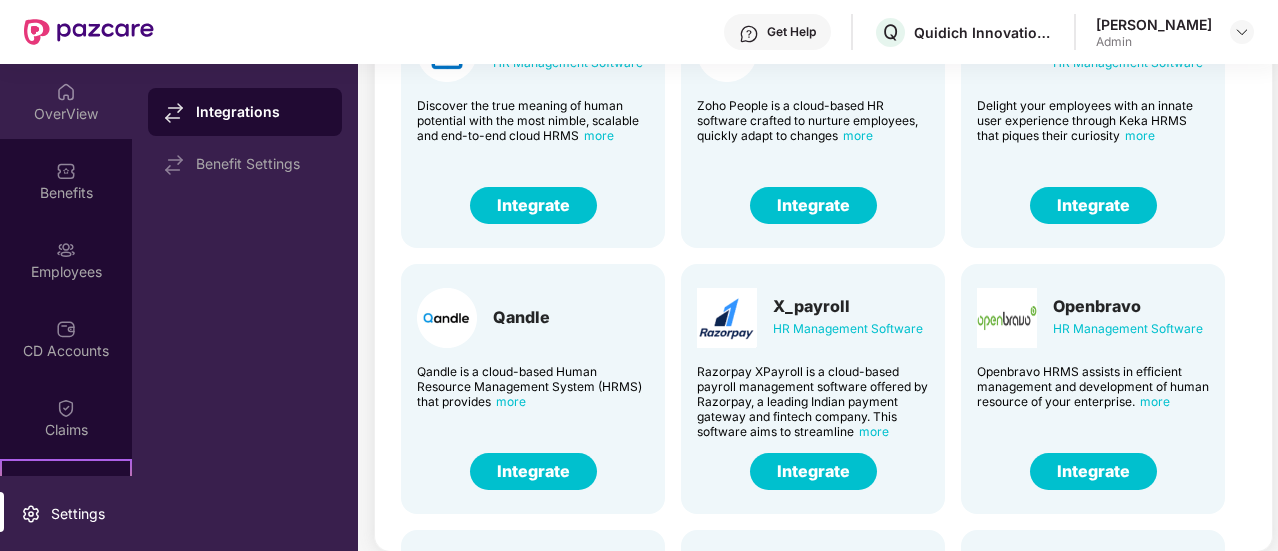 click on "OverView" at bounding box center [66, 114] 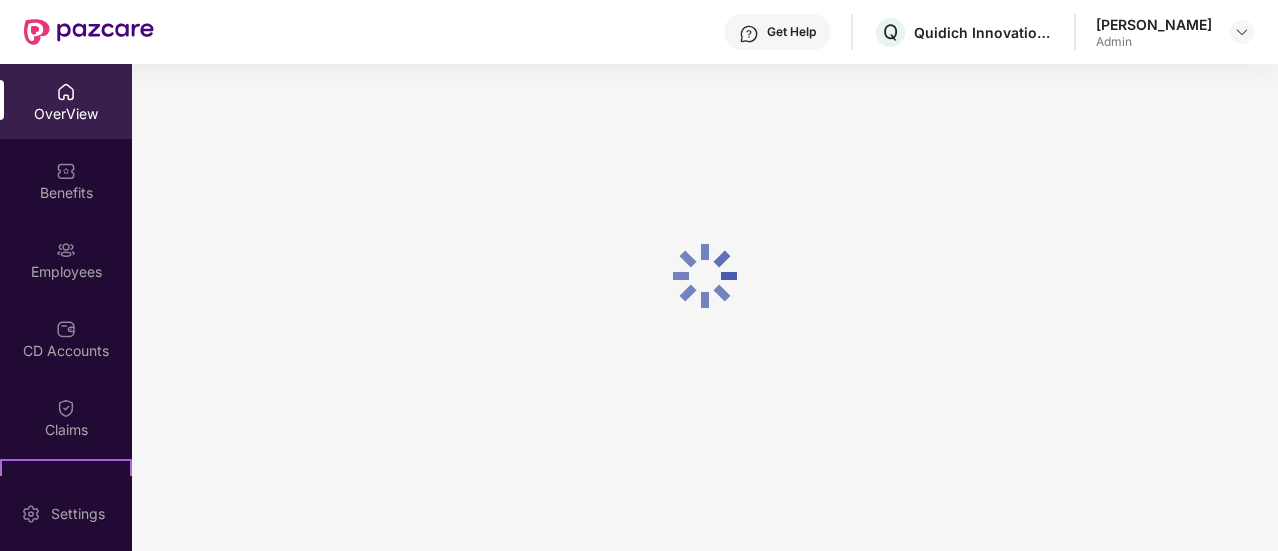 scroll, scrollTop: 64, scrollLeft: 0, axis: vertical 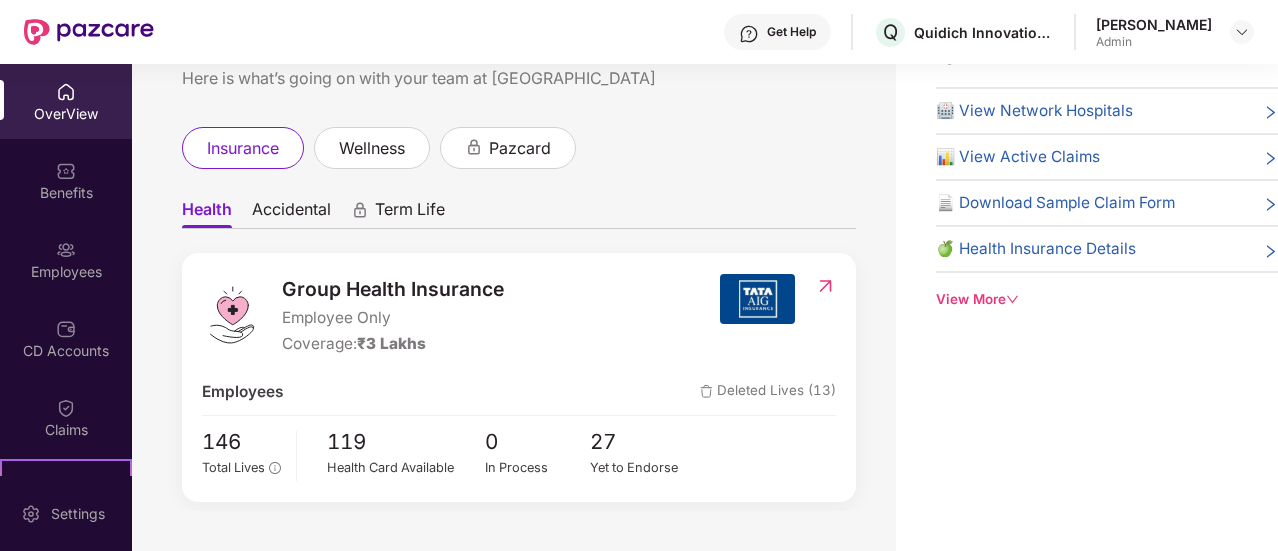 click at bounding box center (825, 286) 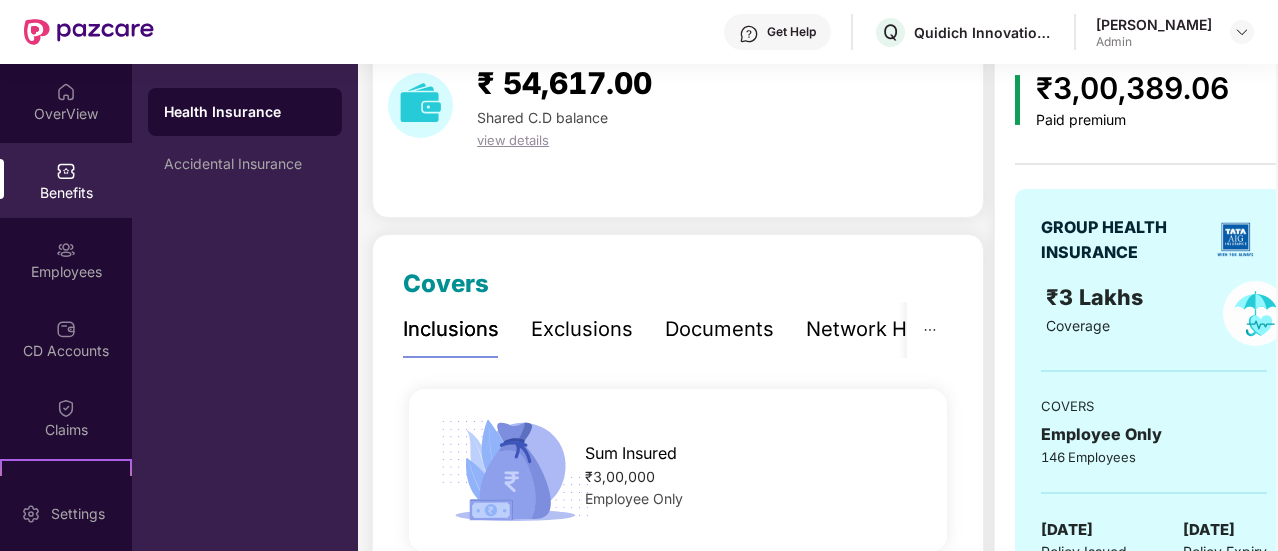 scroll, scrollTop: 0, scrollLeft: 0, axis: both 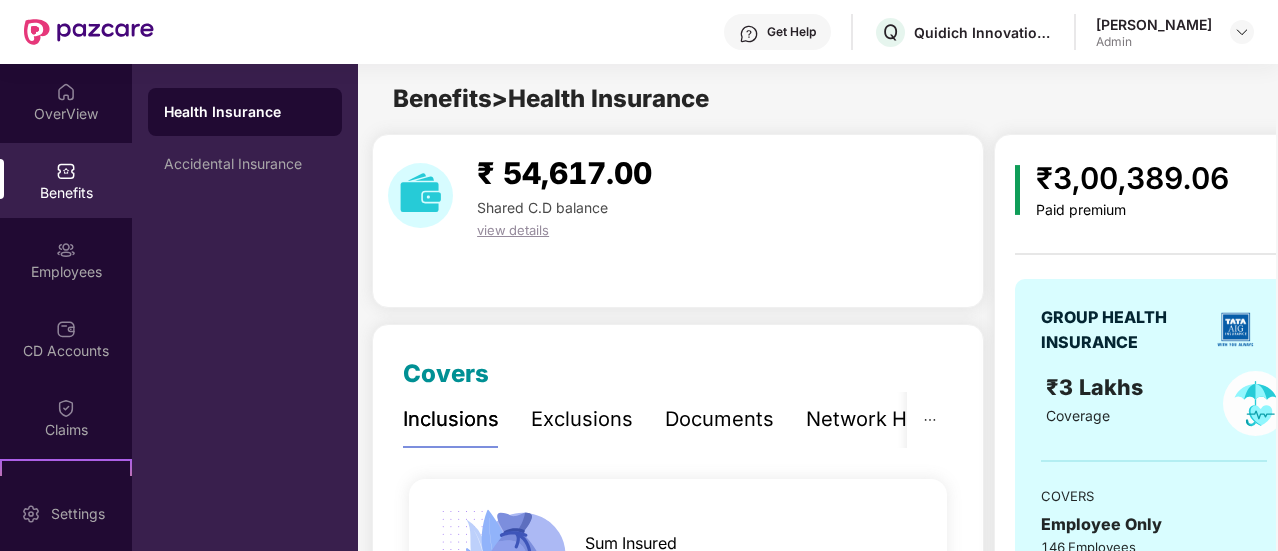 click on "Documents" at bounding box center (719, 419) 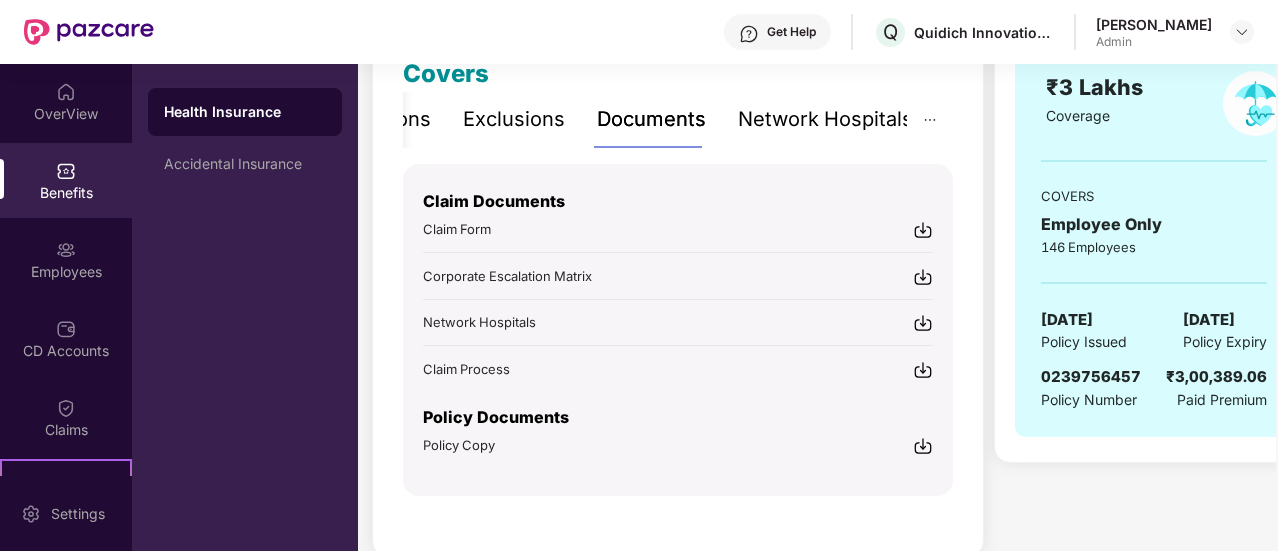 scroll, scrollTop: 334, scrollLeft: 0, axis: vertical 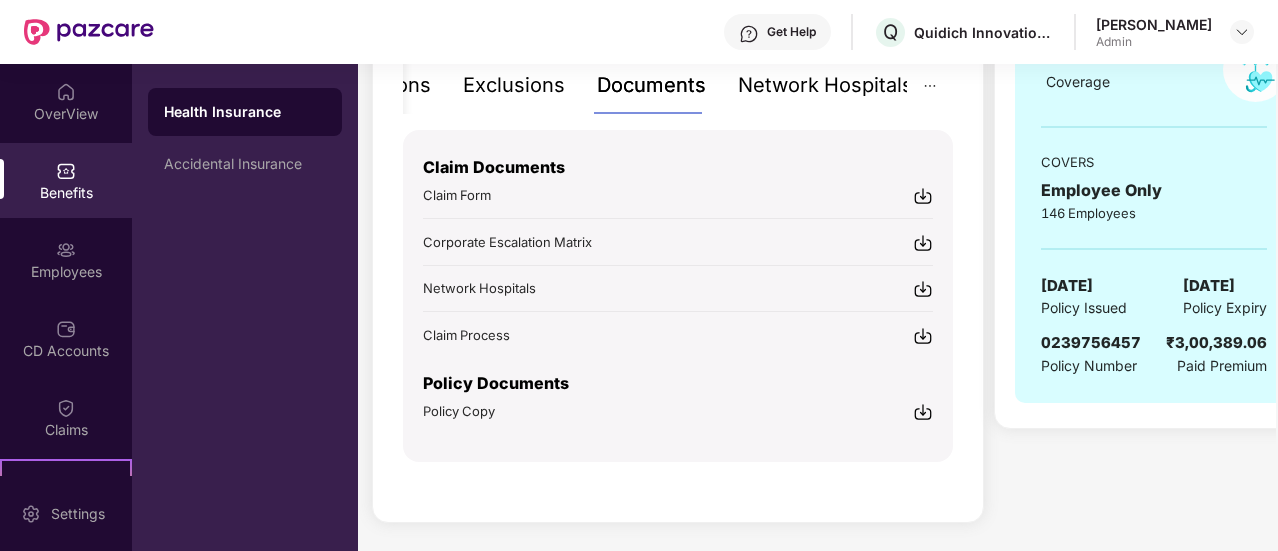 click at bounding box center (923, 412) 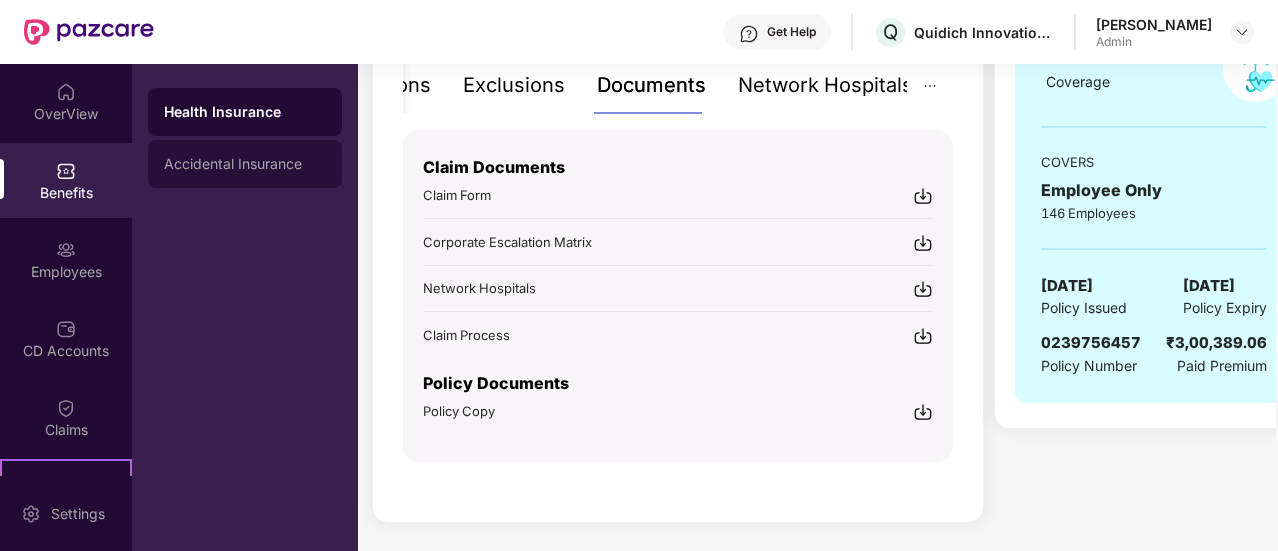 click on "Accidental Insurance" at bounding box center (245, 164) 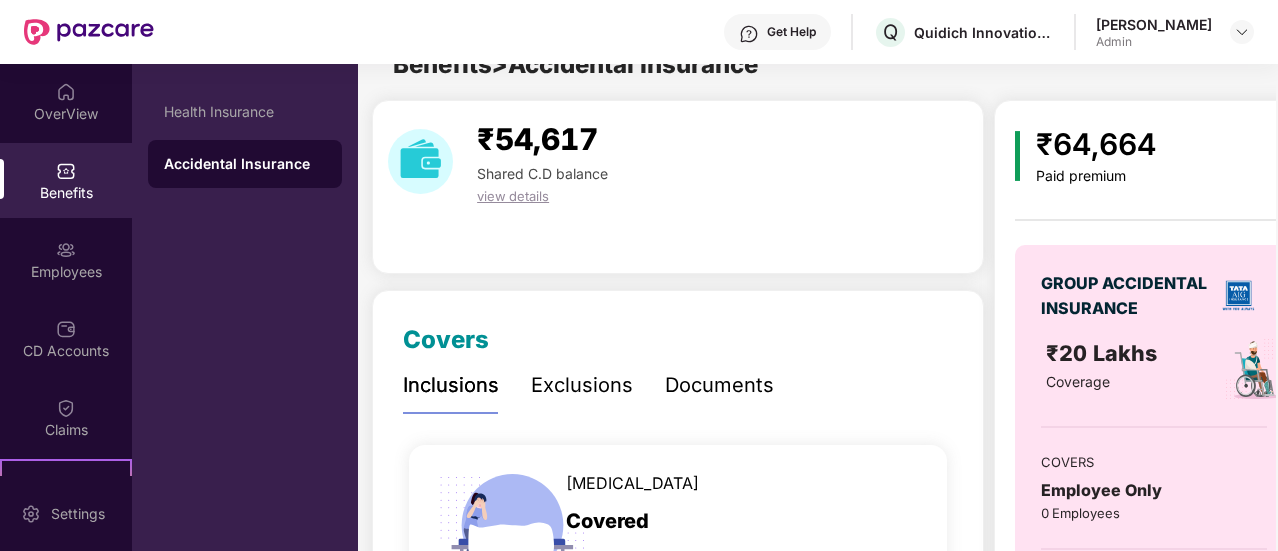 scroll, scrollTop: 334, scrollLeft: 0, axis: vertical 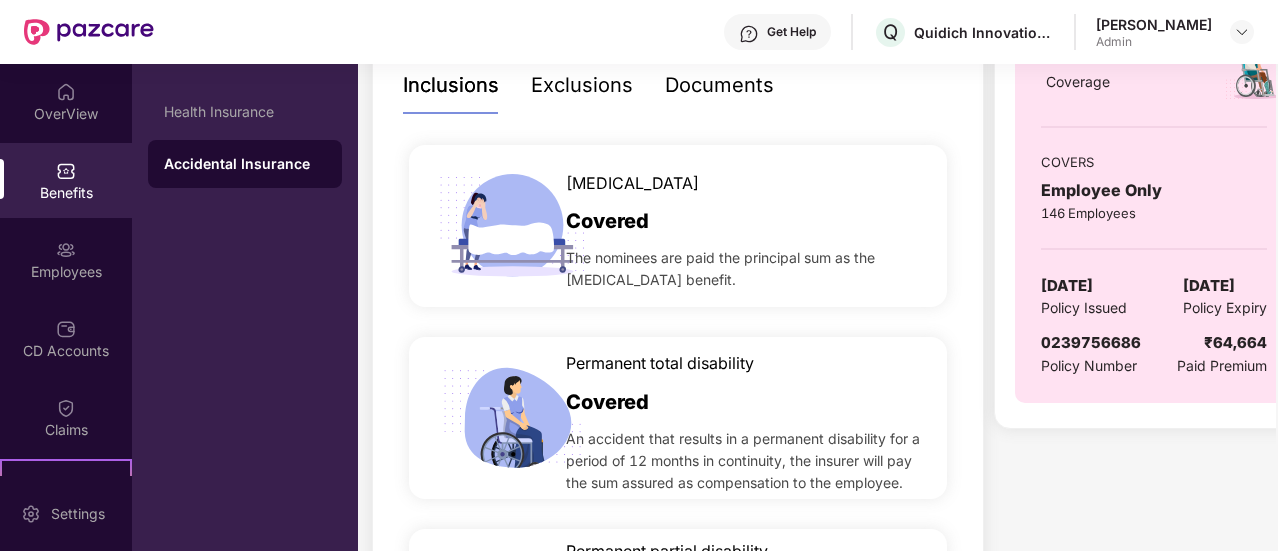 click on "Documents" at bounding box center [719, 85] 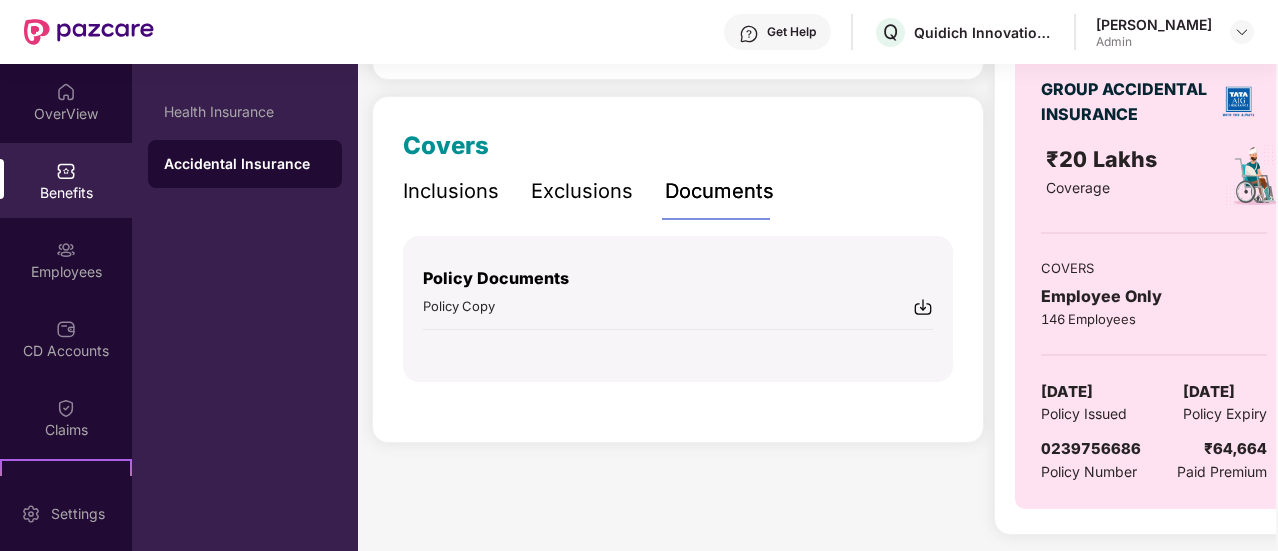scroll, scrollTop: 225, scrollLeft: 0, axis: vertical 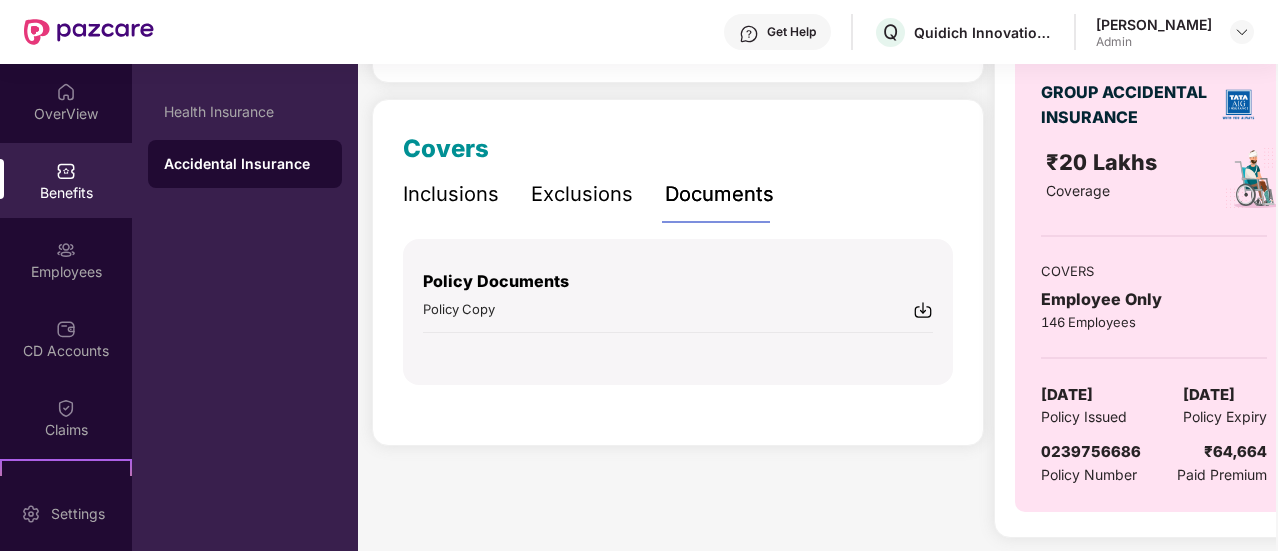 click at bounding box center [923, 310] 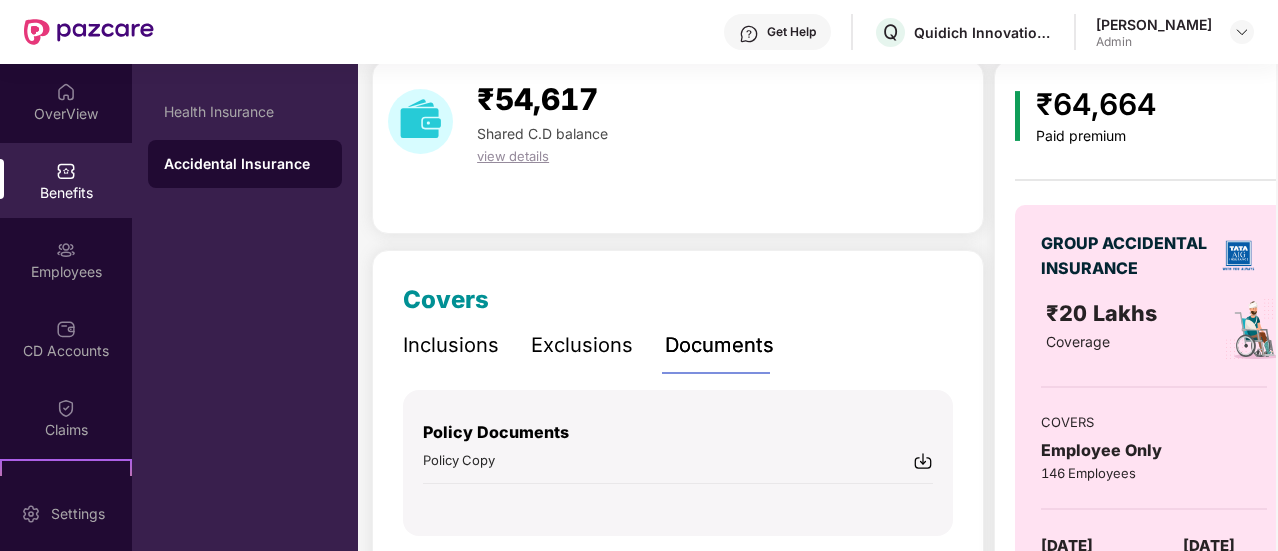 scroll, scrollTop: 0, scrollLeft: 0, axis: both 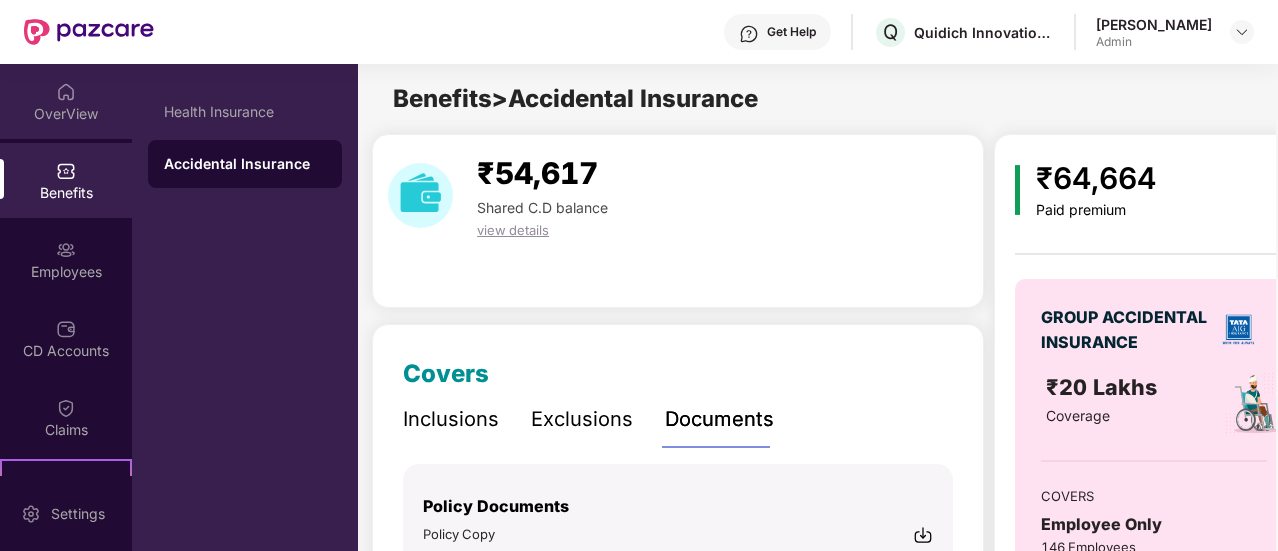 click on "OverView" at bounding box center (66, 101) 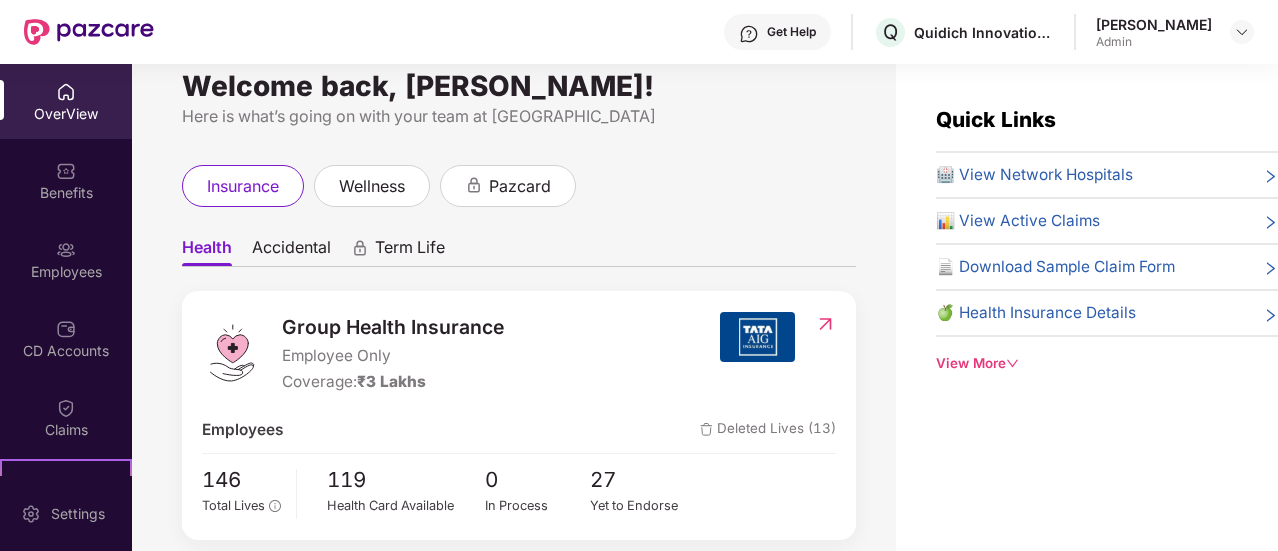 scroll, scrollTop: 0, scrollLeft: 0, axis: both 